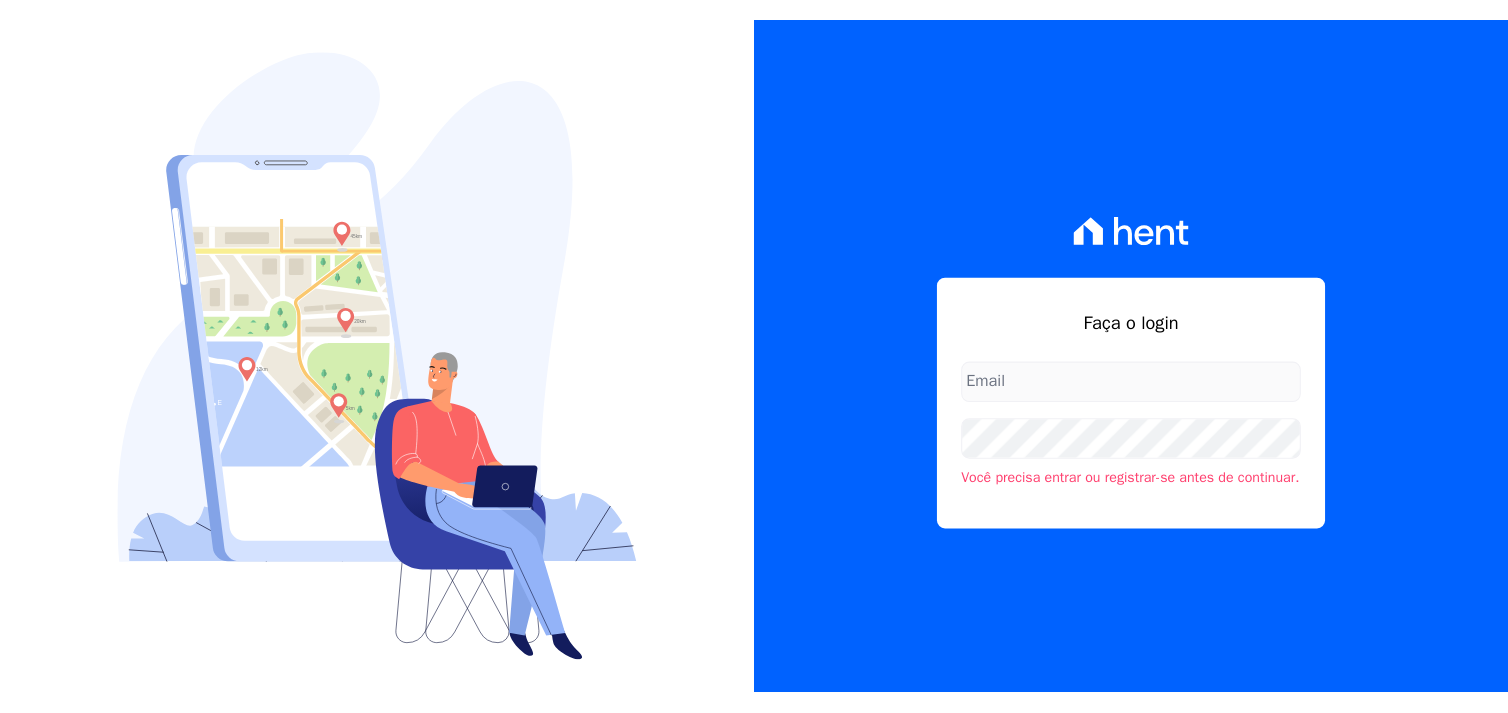 scroll, scrollTop: 0, scrollLeft: 0, axis: both 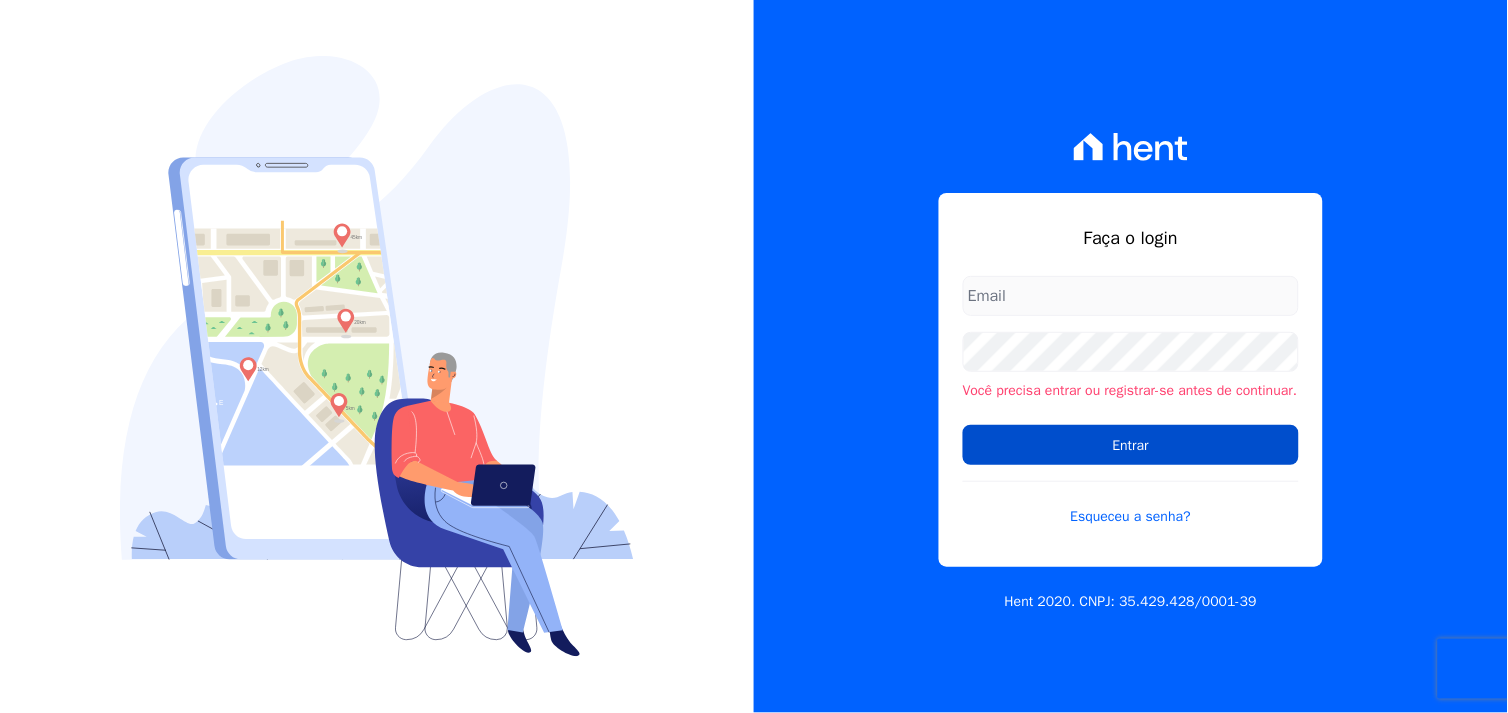 type on "[EMAIL_ADDRESS][DOMAIN_NAME]" 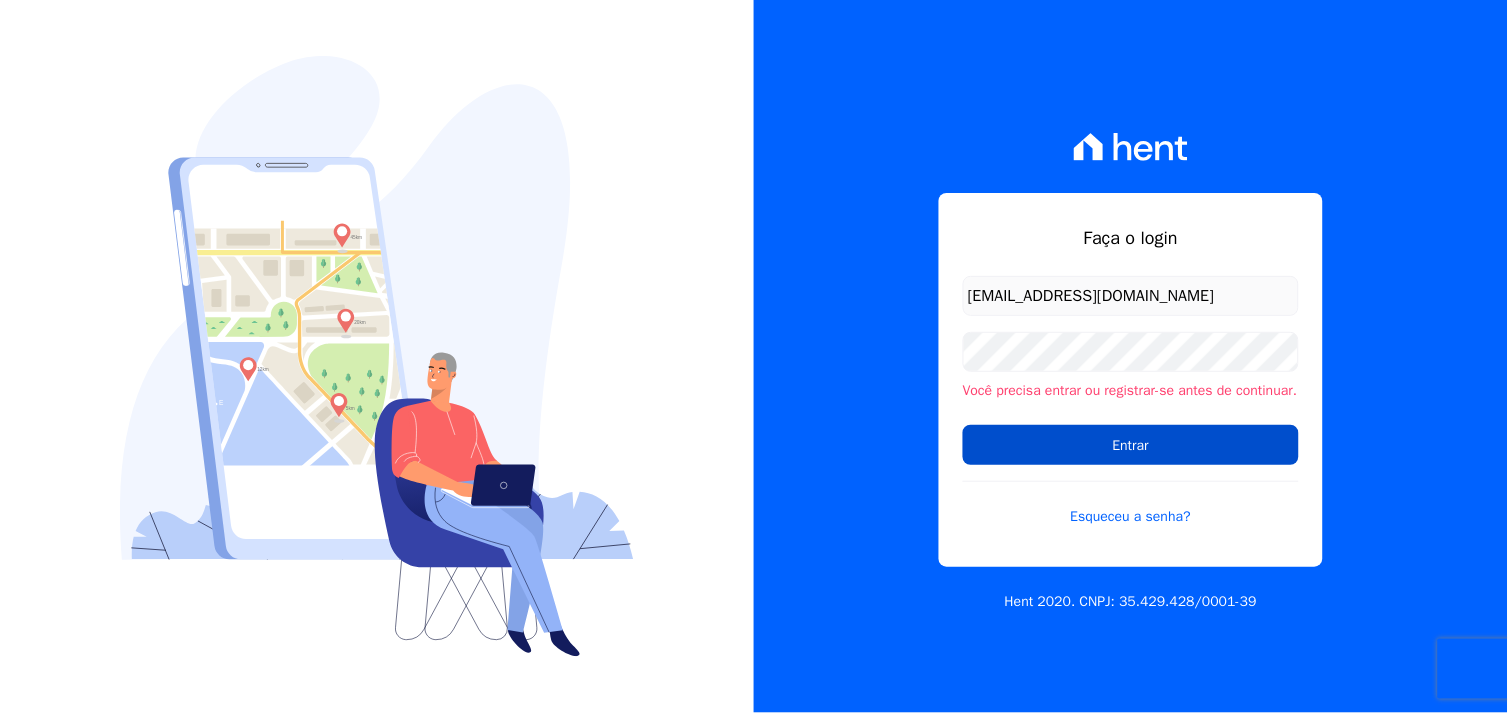 click on "Entrar" at bounding box center [1131, 445] 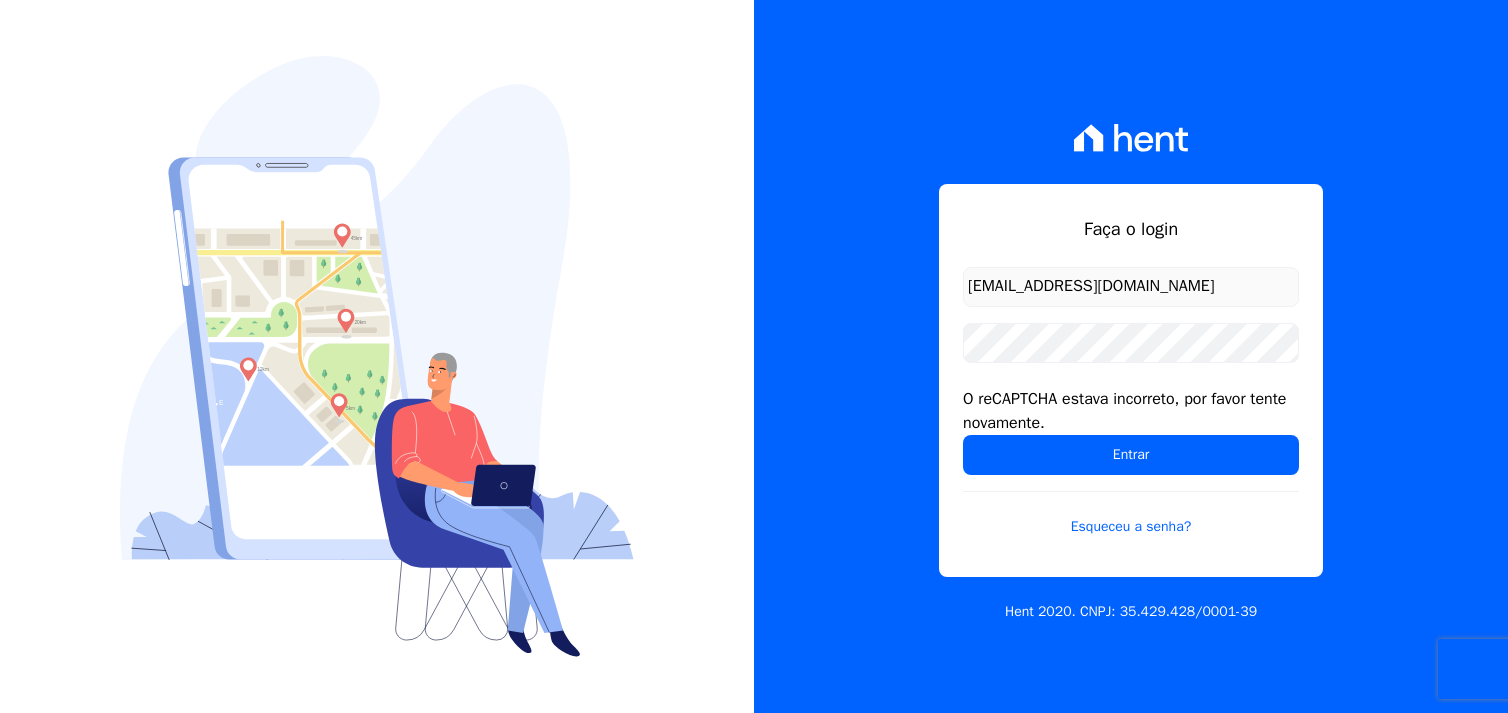 scroll, scrollTop: 0, scrollLeft: 0, axis: both 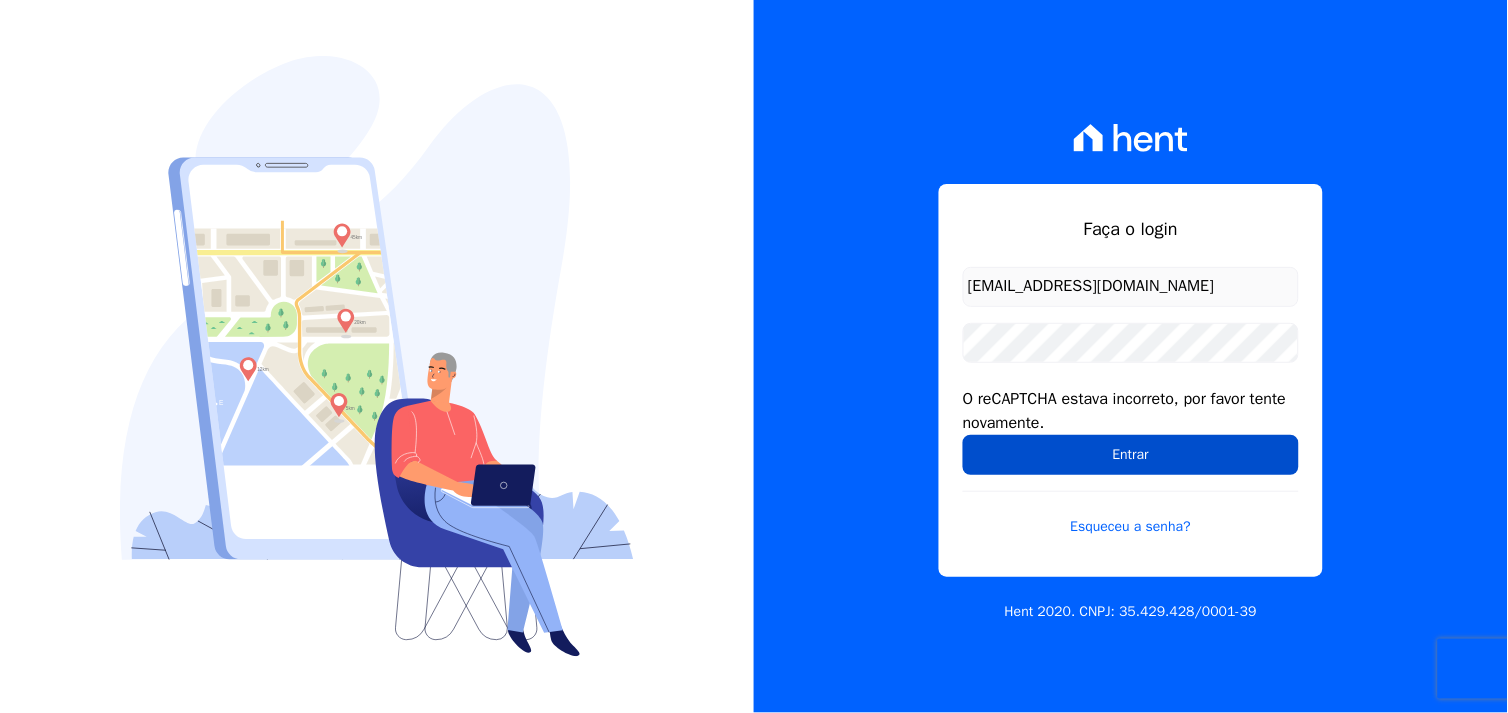 click on "Entrar" at bounding box center [1131, 455] 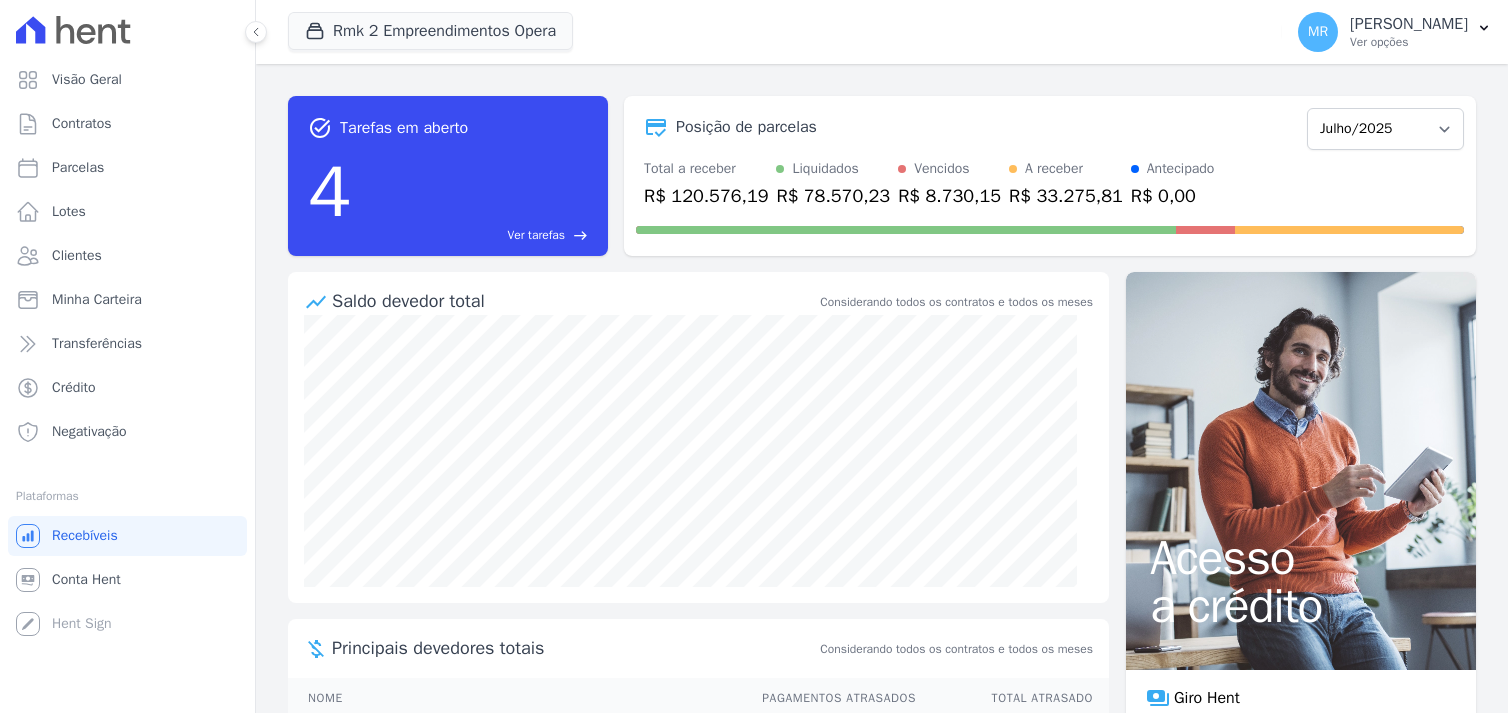 scroll, scrollTop: 0, scrollLeft: 0, axis: both 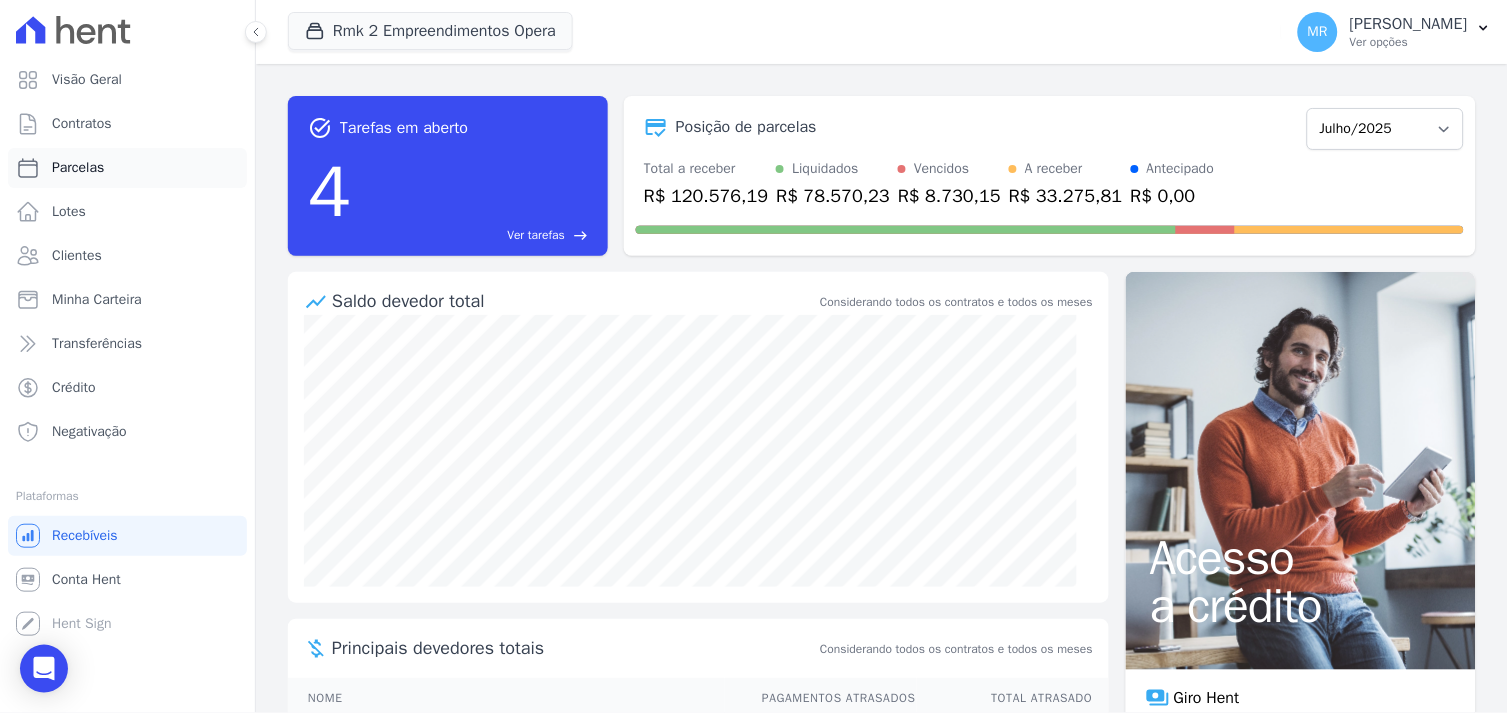 click on "Parcelas" at bounding box center (78, 168) 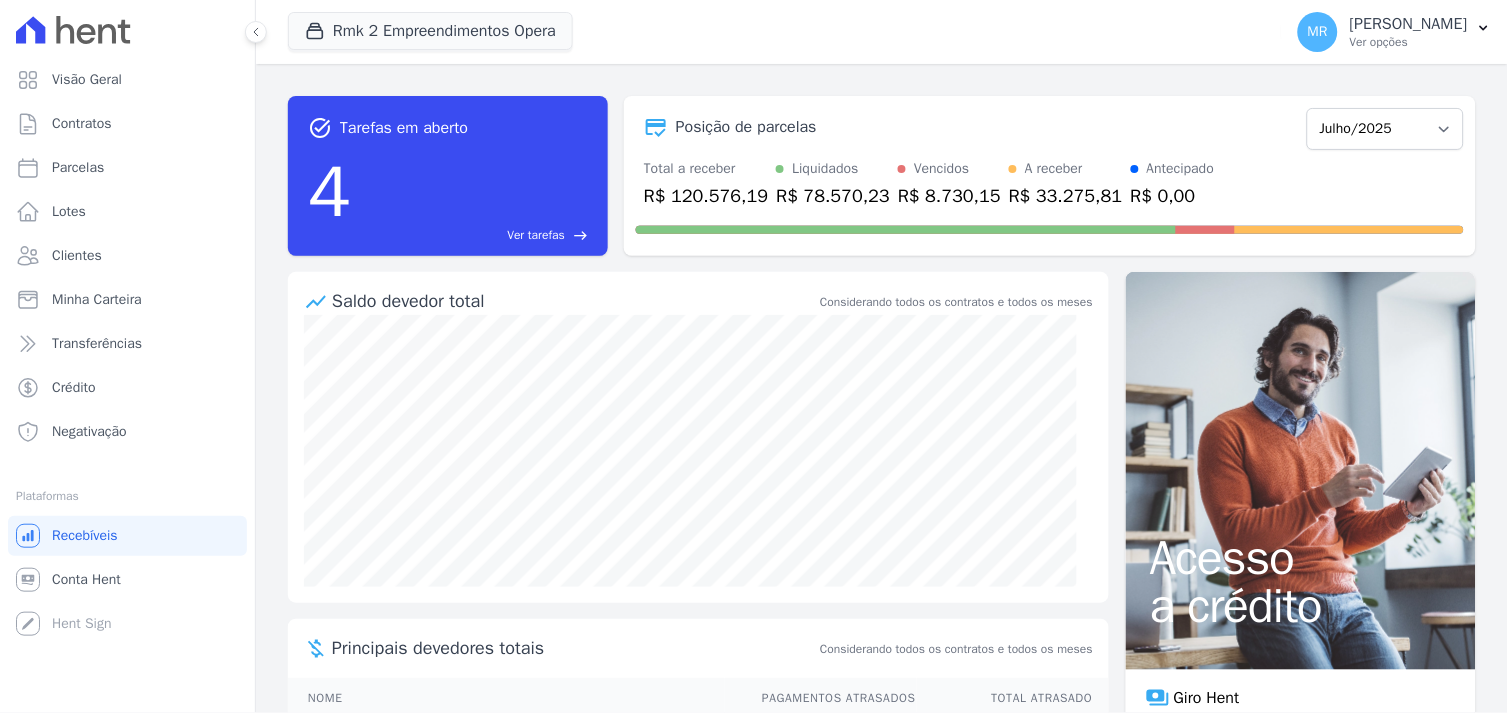 select 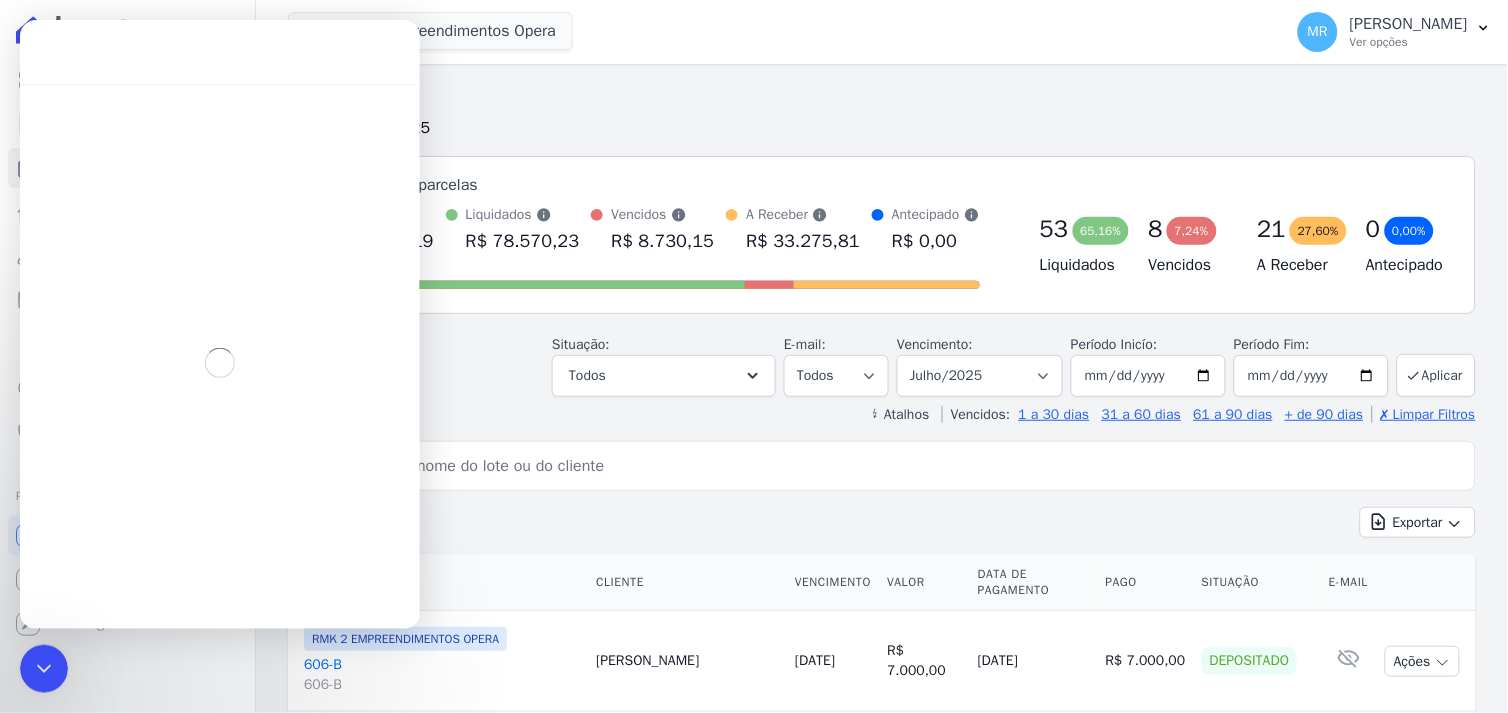 scroll, scrollTop: 0, scrollLeft: 0, axis: both 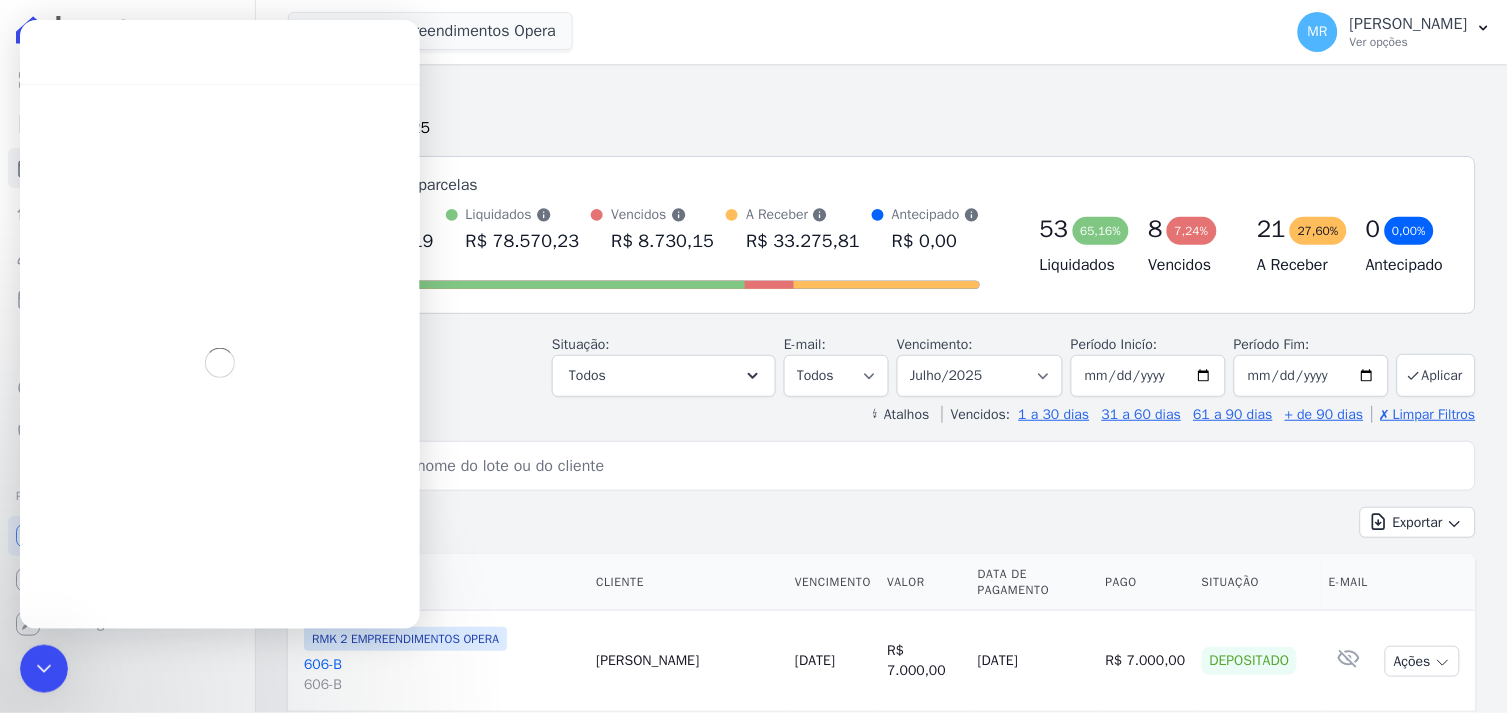 click on "Todas
de  Julho/2025" at bounding box center [882, 128] 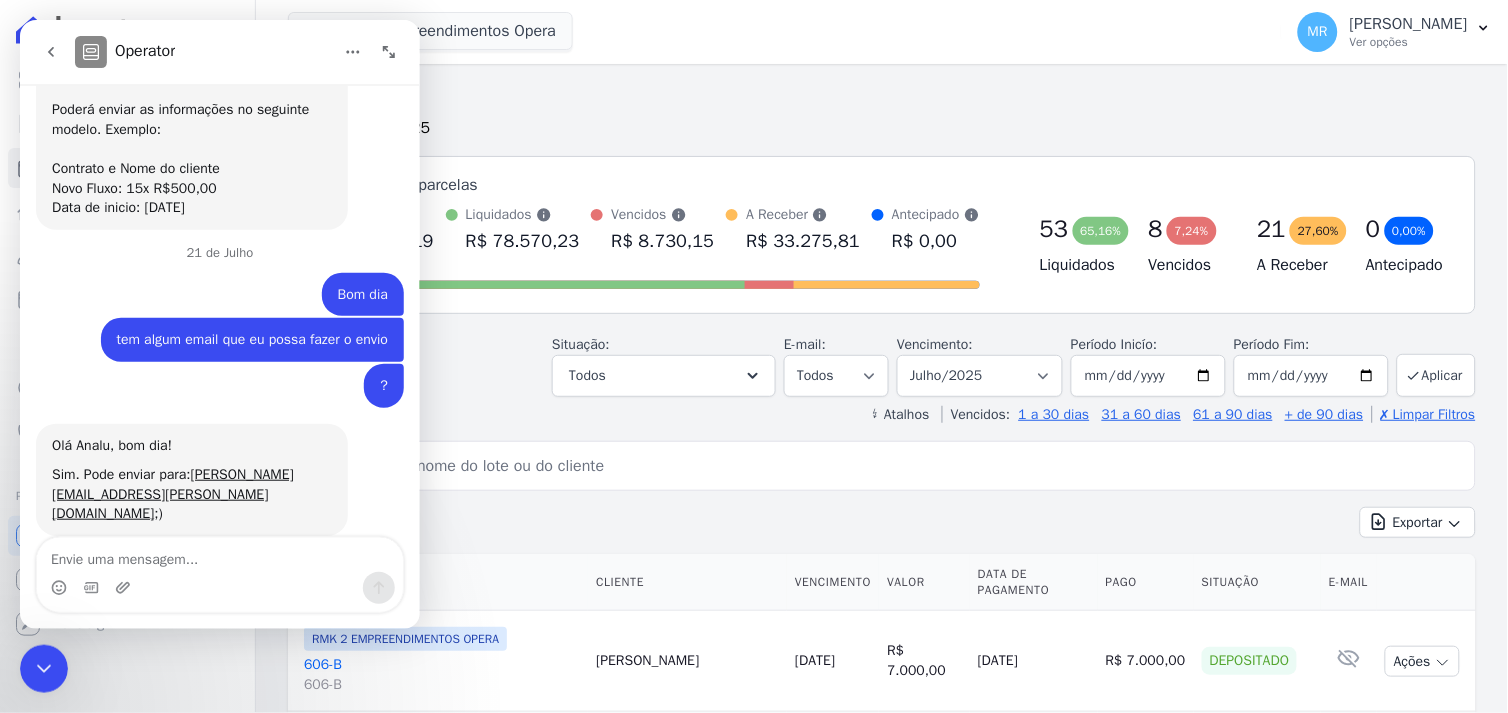 scroll, scrollTop: 2017, scrollLeft: 0, axis: vertical 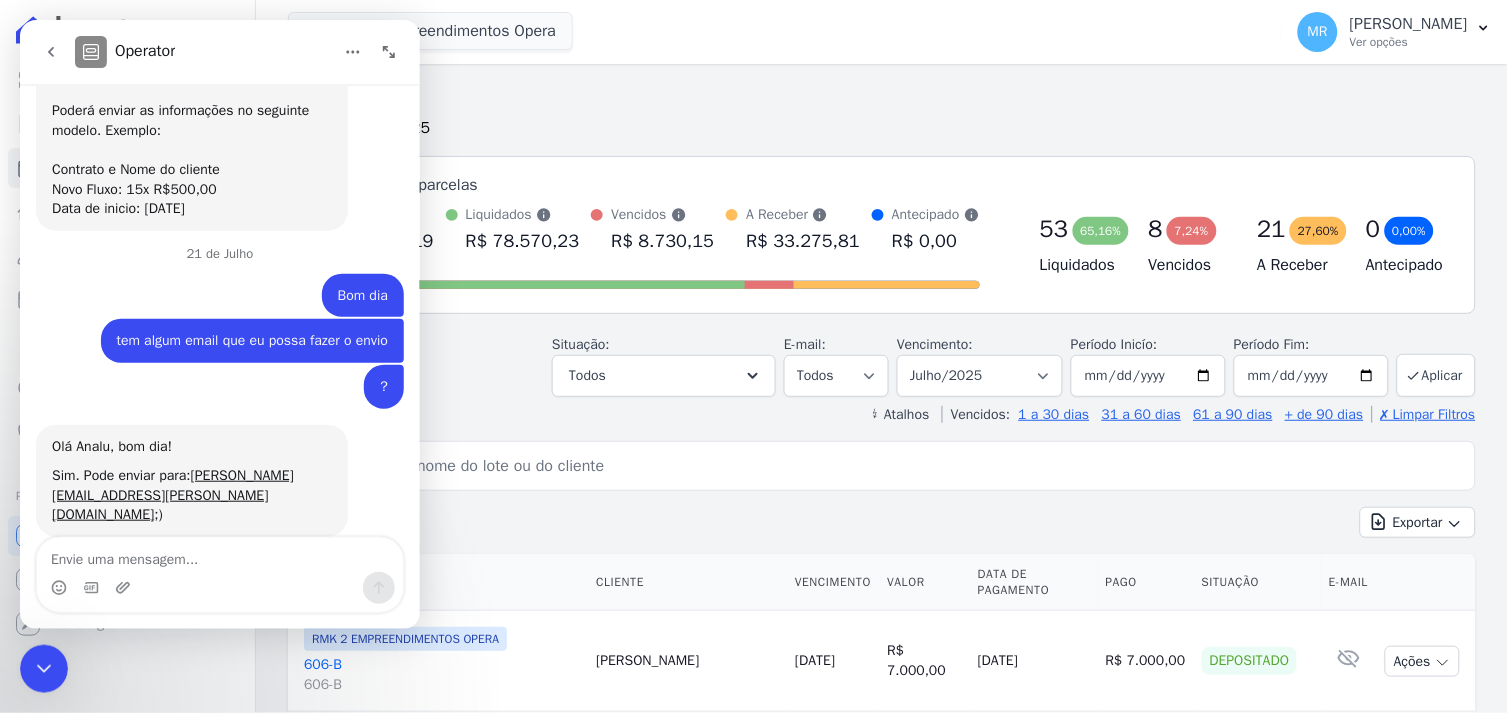 drag, startPoint x: 33, startPoint y: 669, endPoint x: 202, endPoint y: 1246, distance: 601.24036 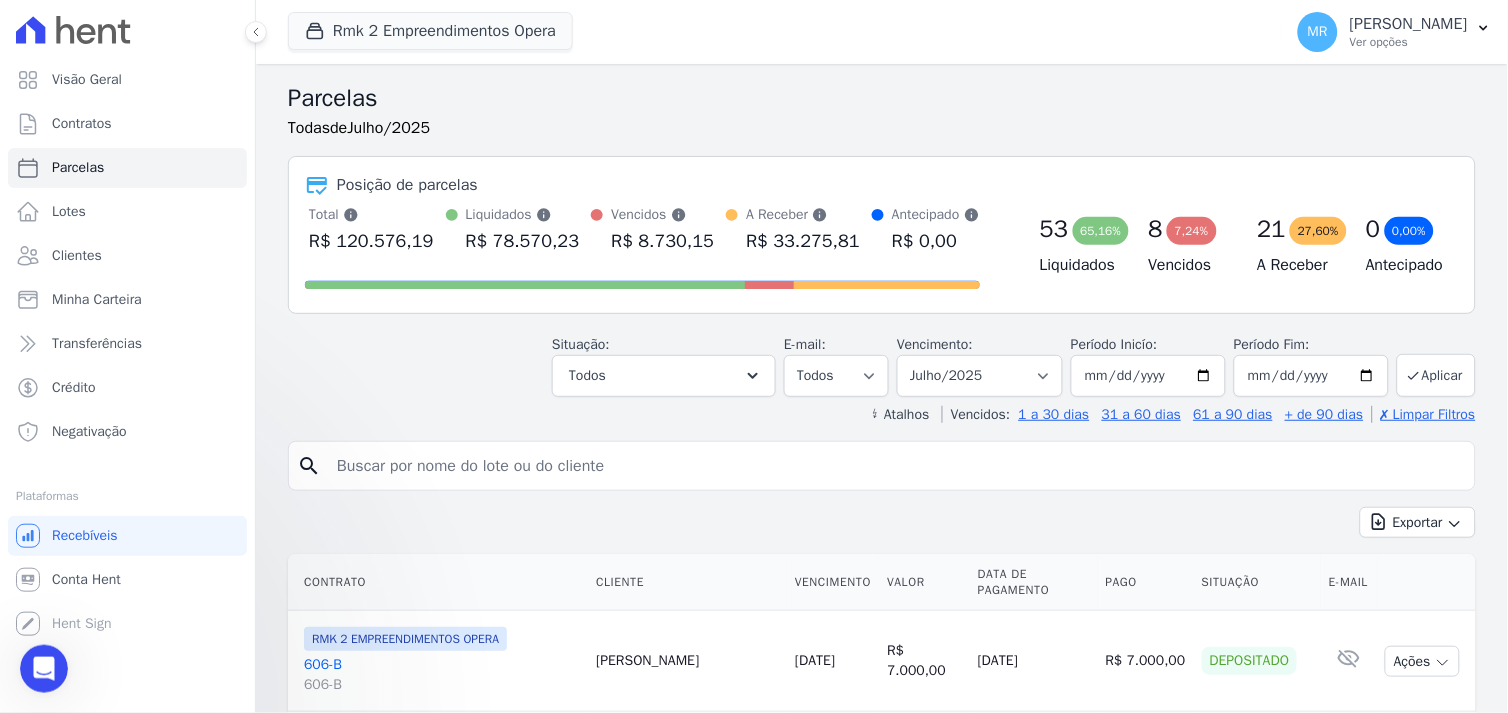 scroll, scrollTop: 0, scrollLeft: 0, axis: both 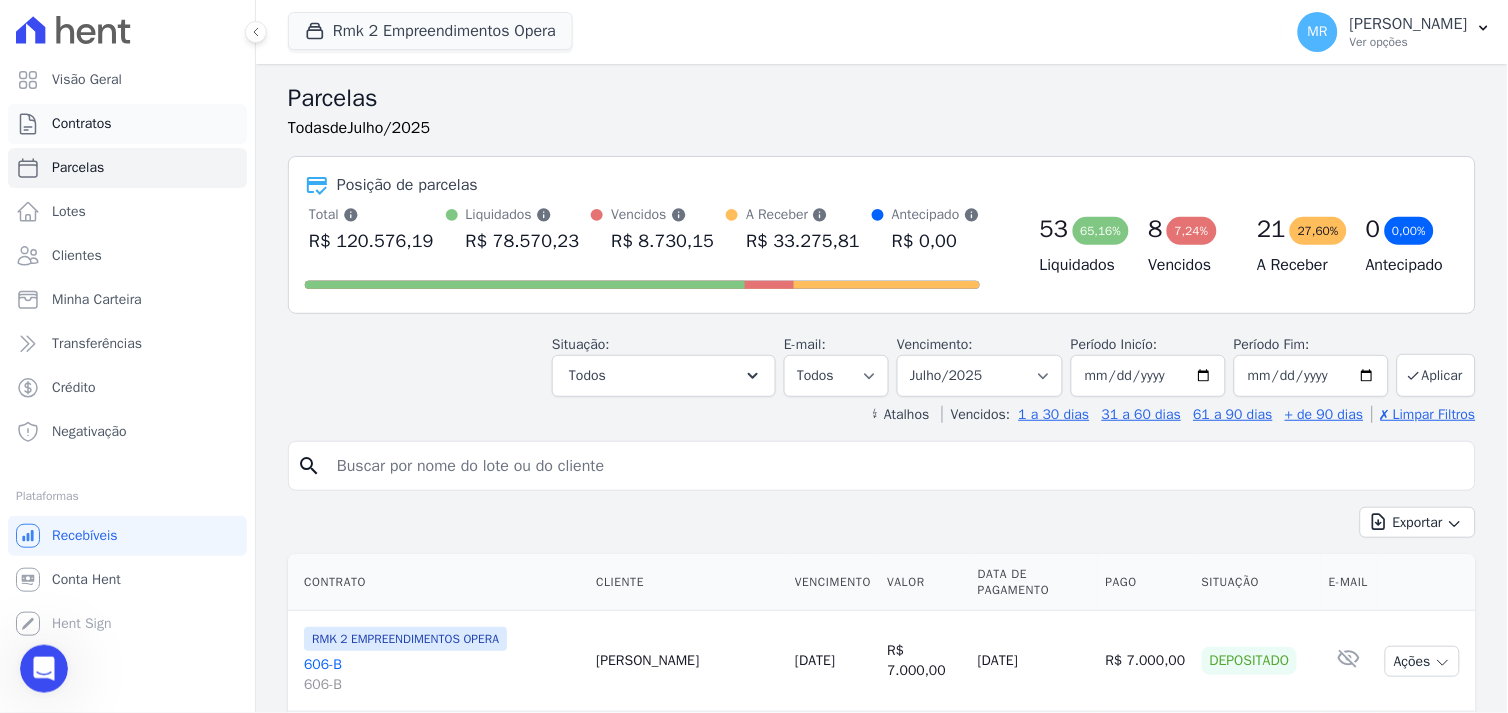 click on "Contratos" at bounding box center (82, 124) 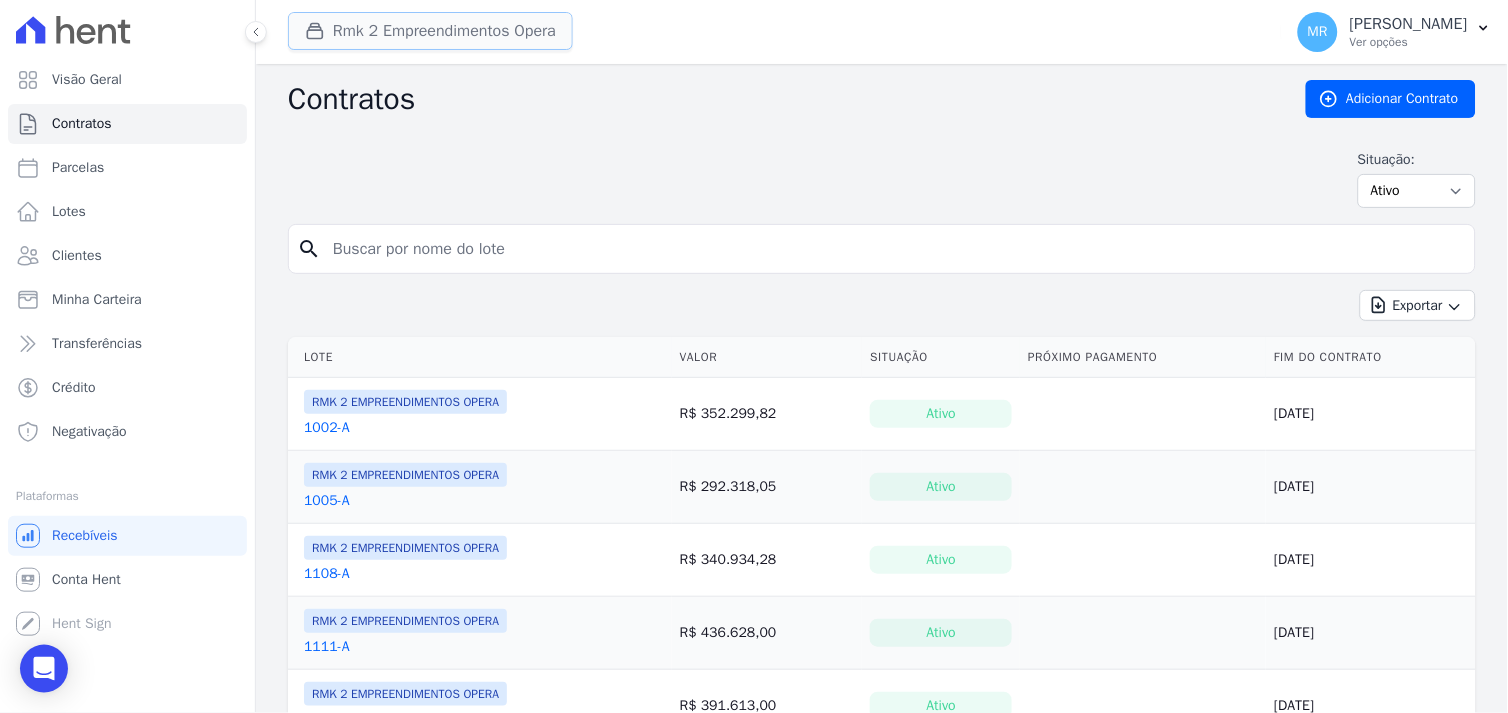 click on "Rmk 2 Empreendimentos Opera" at bounding box center [430, 31] 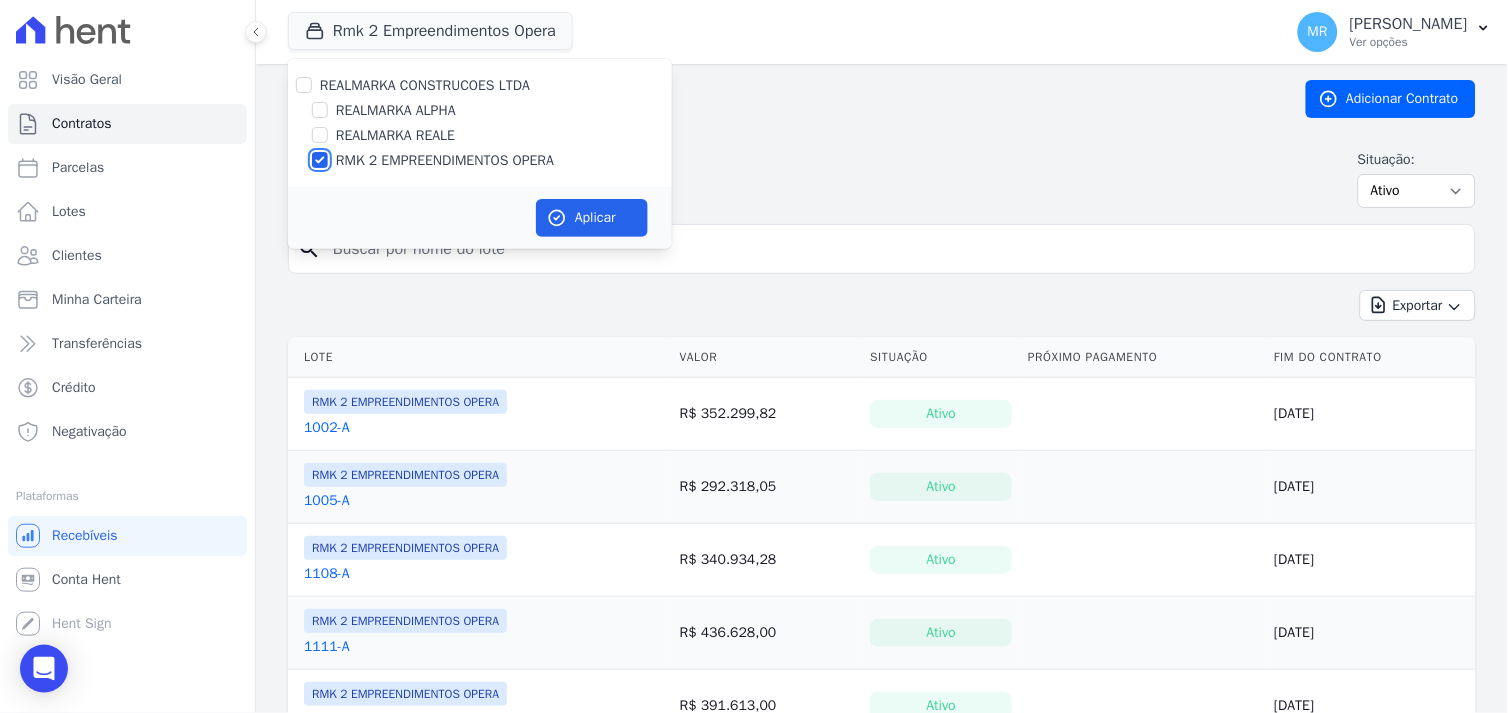click on "RMK 2 EMPREENDIMENTOS OPERA" at bounding box center [320, 160] 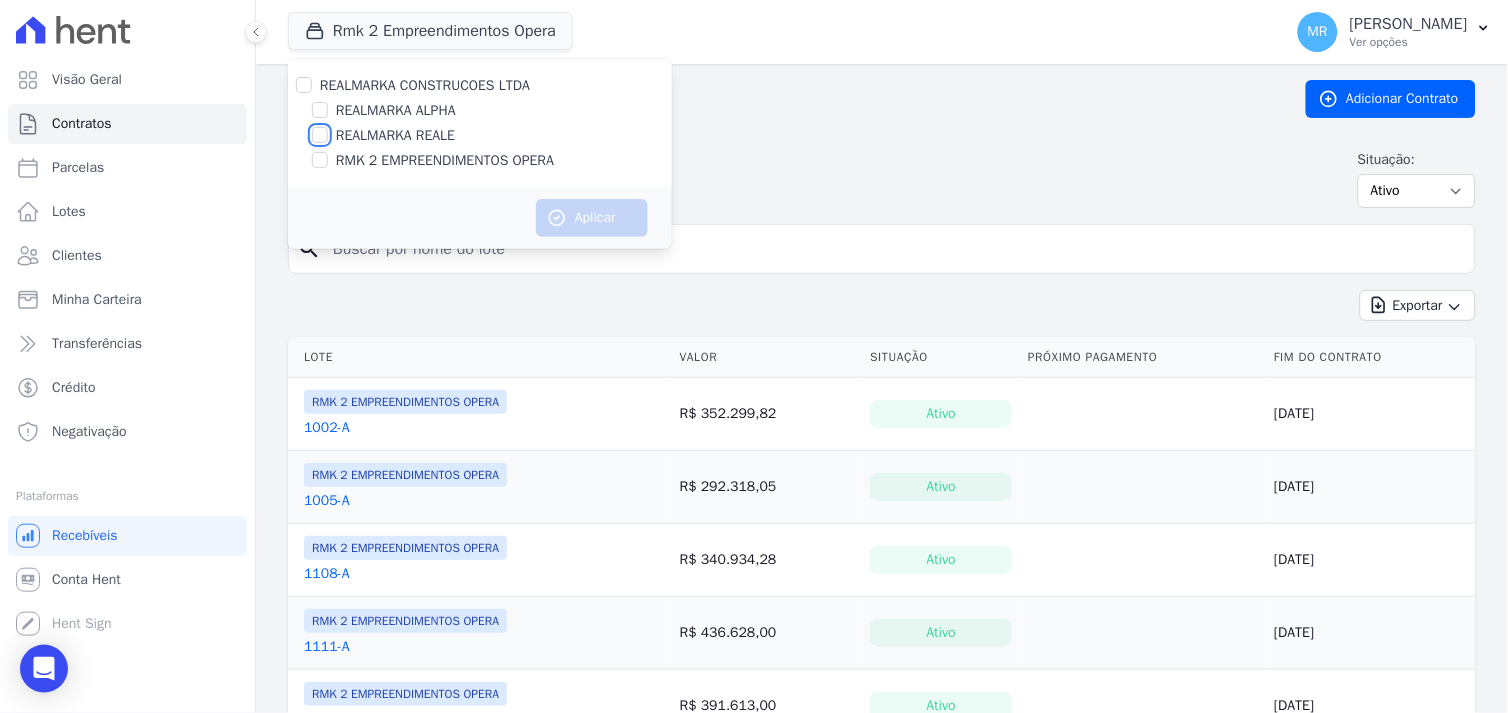 click on "REALMARKA REALE" at bounding box center (320, 135) 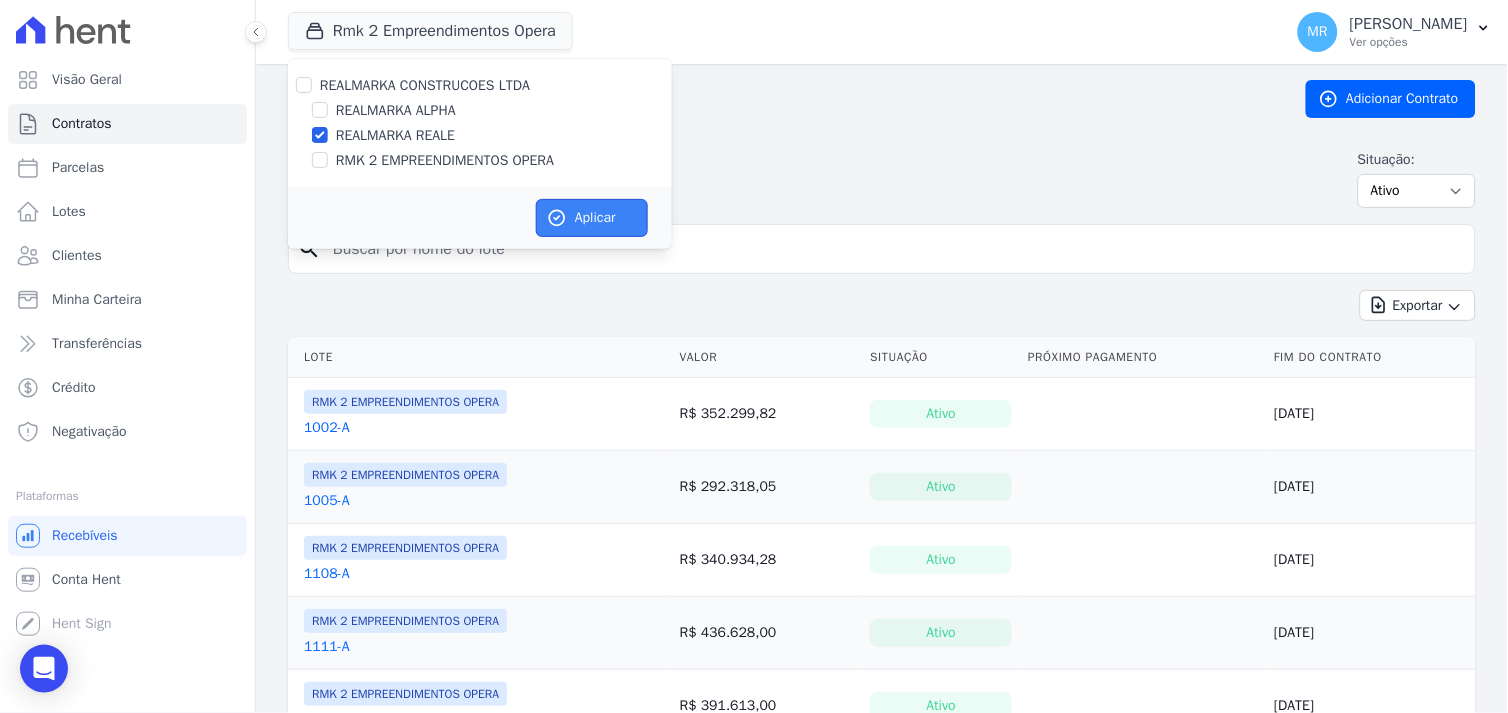 click on "Aplicar" at bounding box center (592, 218) 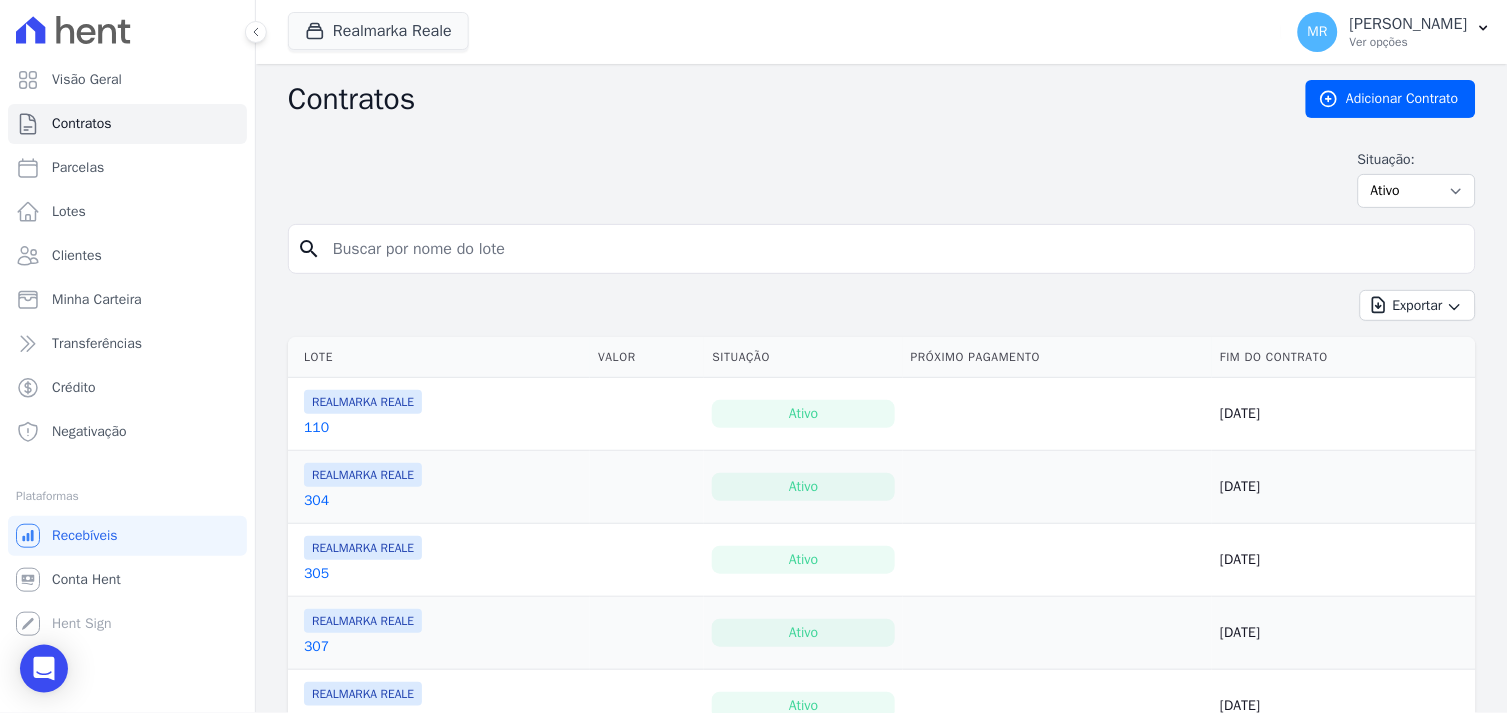 click at bounding box center (894, 249) 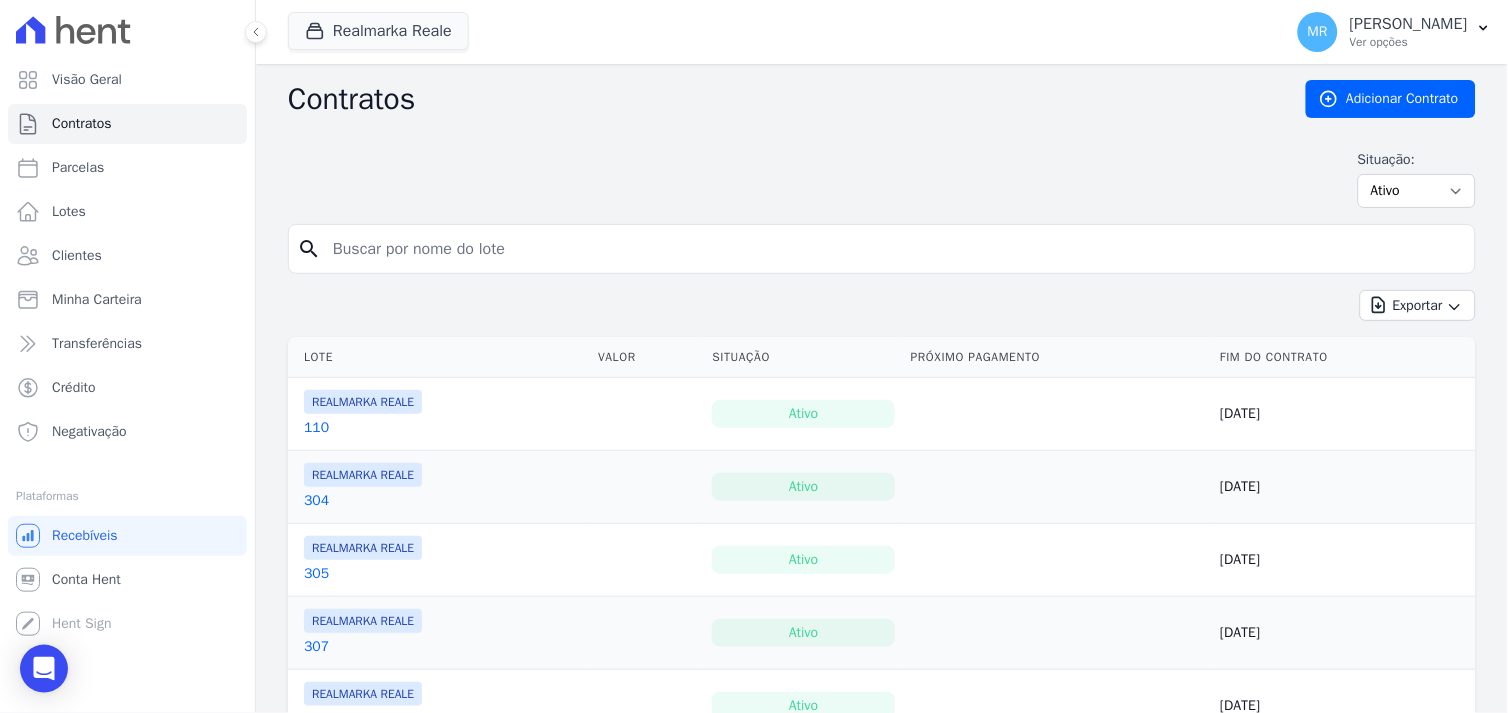 click on "307" at bounding box center [316, 647] 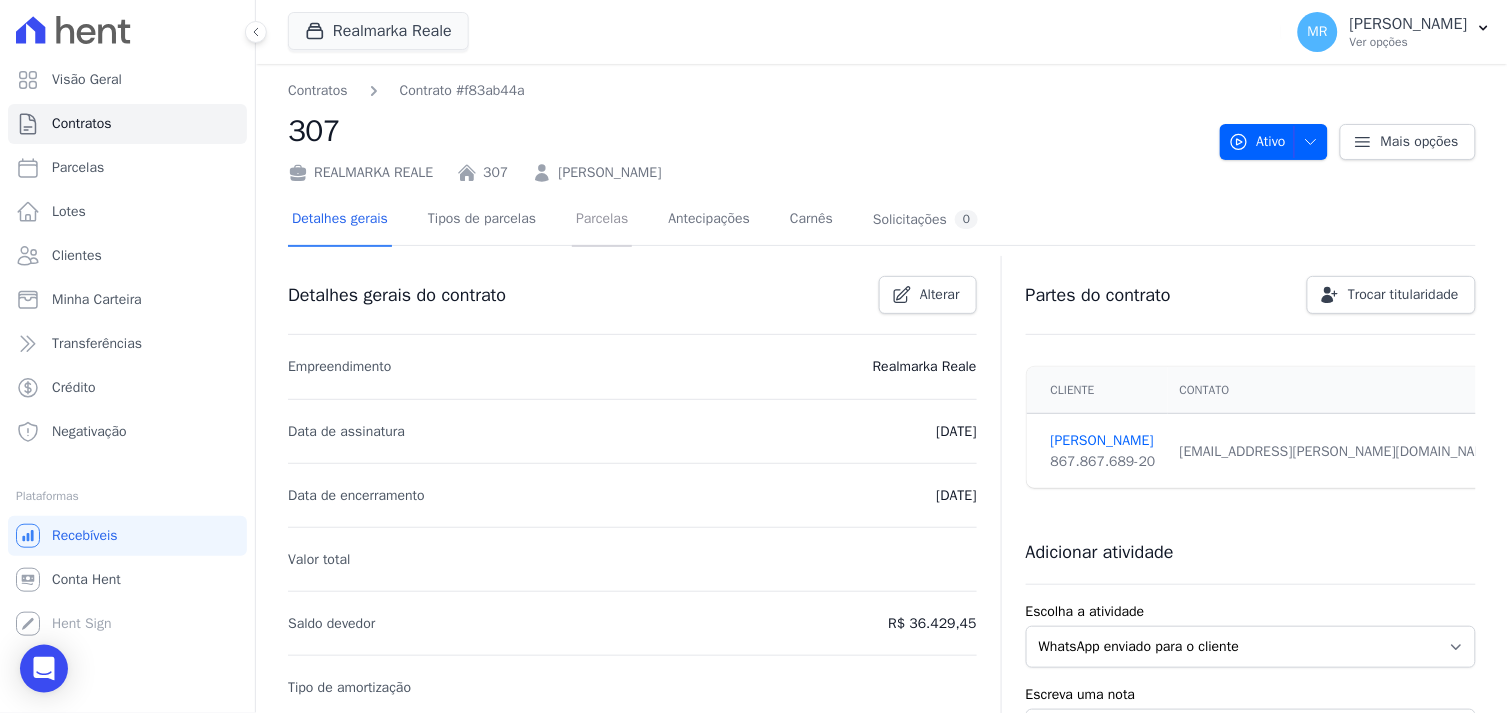 click on "Parcelas" at bounding box center (602, 220) 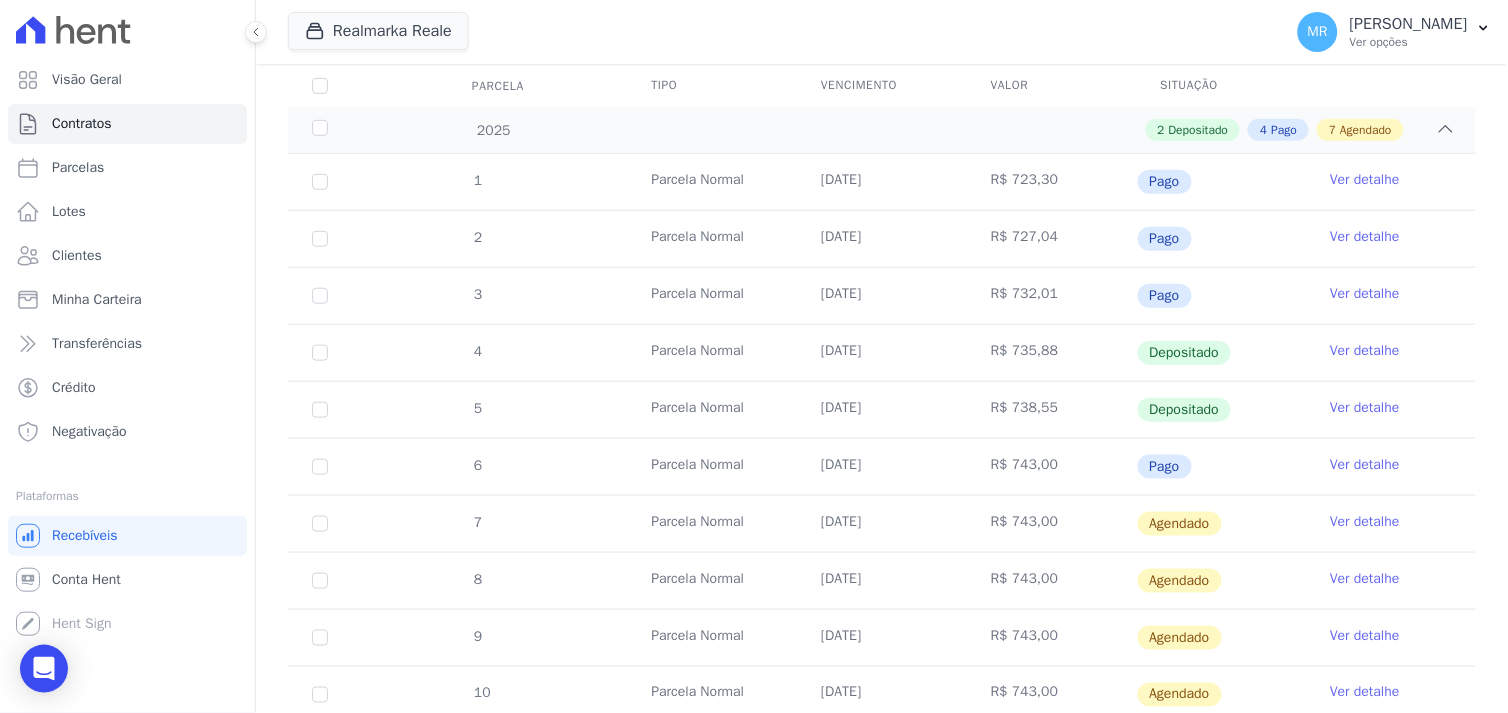 scroll, scrollTop: 333, scrollLeft: 0, axis: vertical 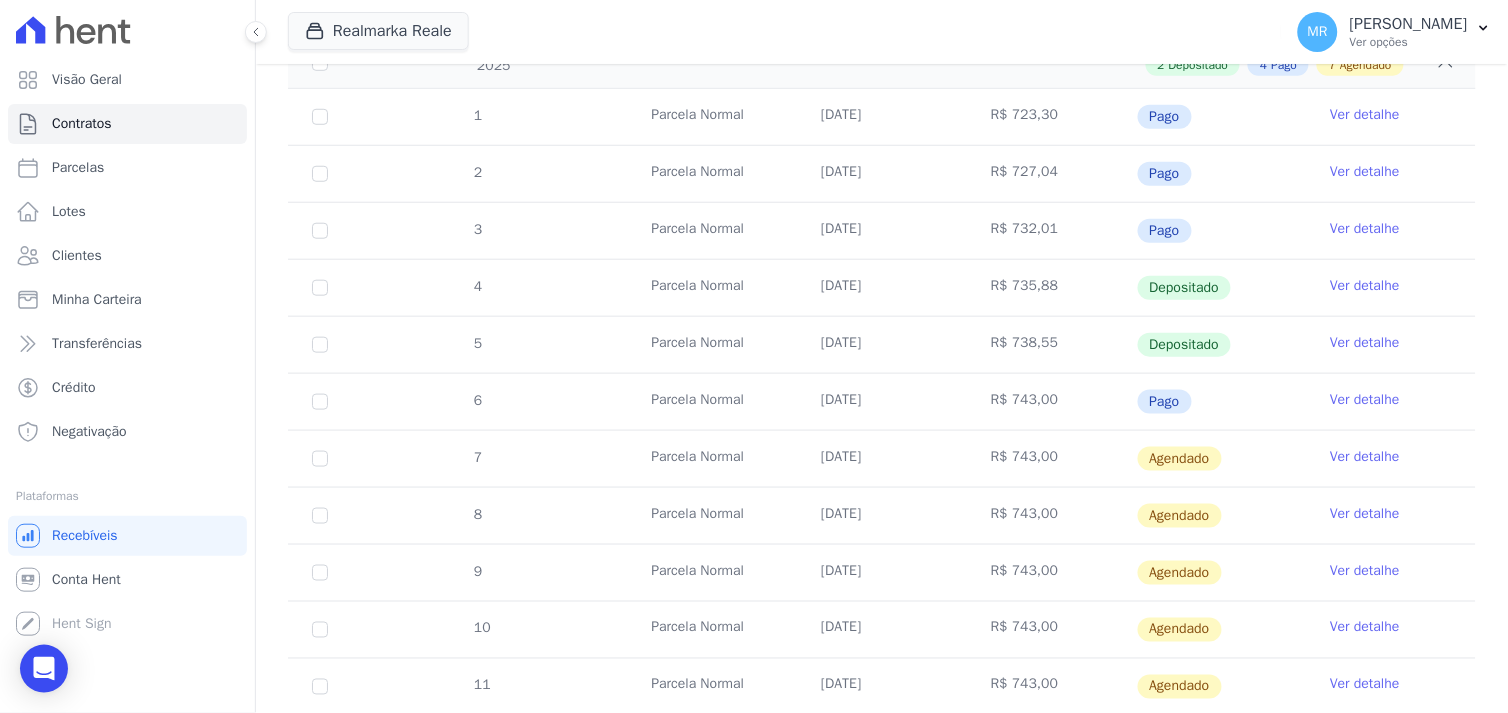 click on "Ver detalhe" at bounding box center [1365, 457] 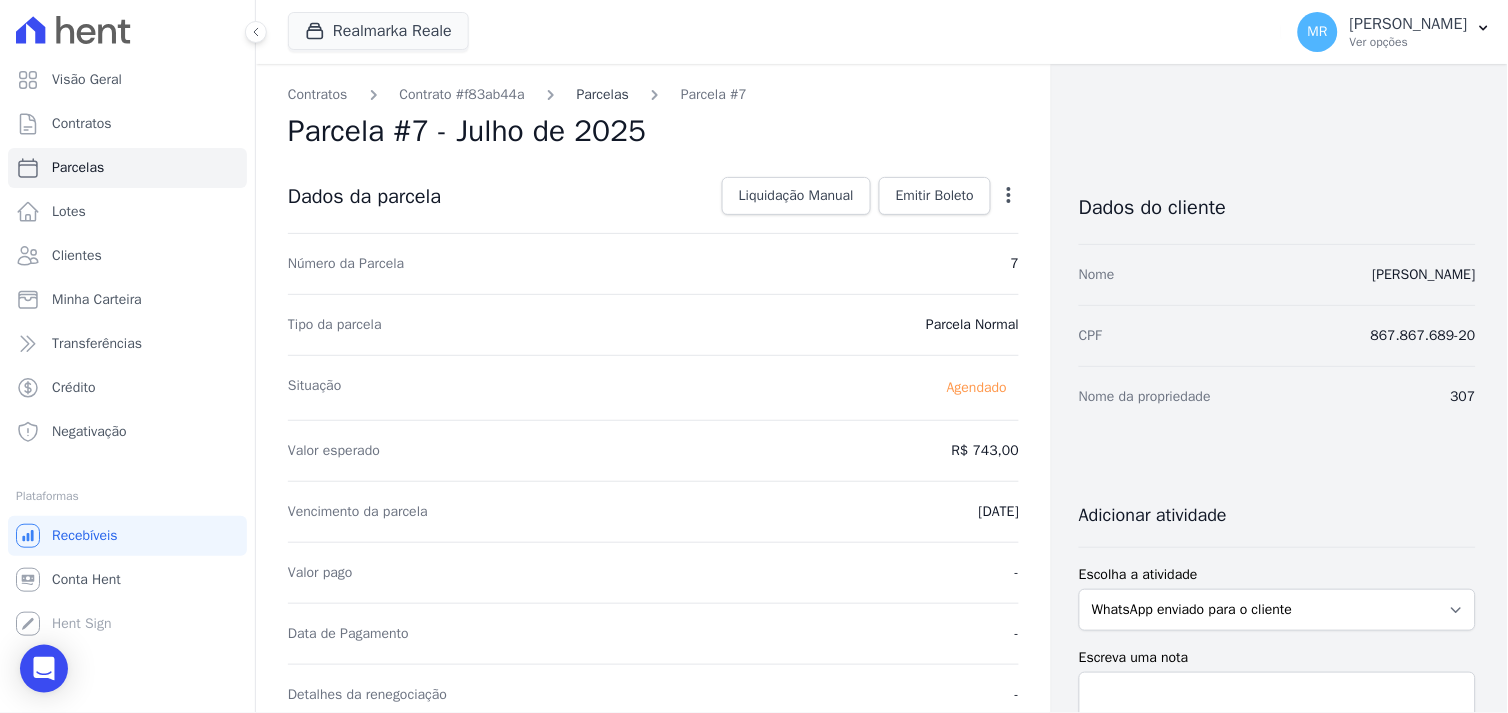 click on "Parcelas" at bounding box center (603, 94) 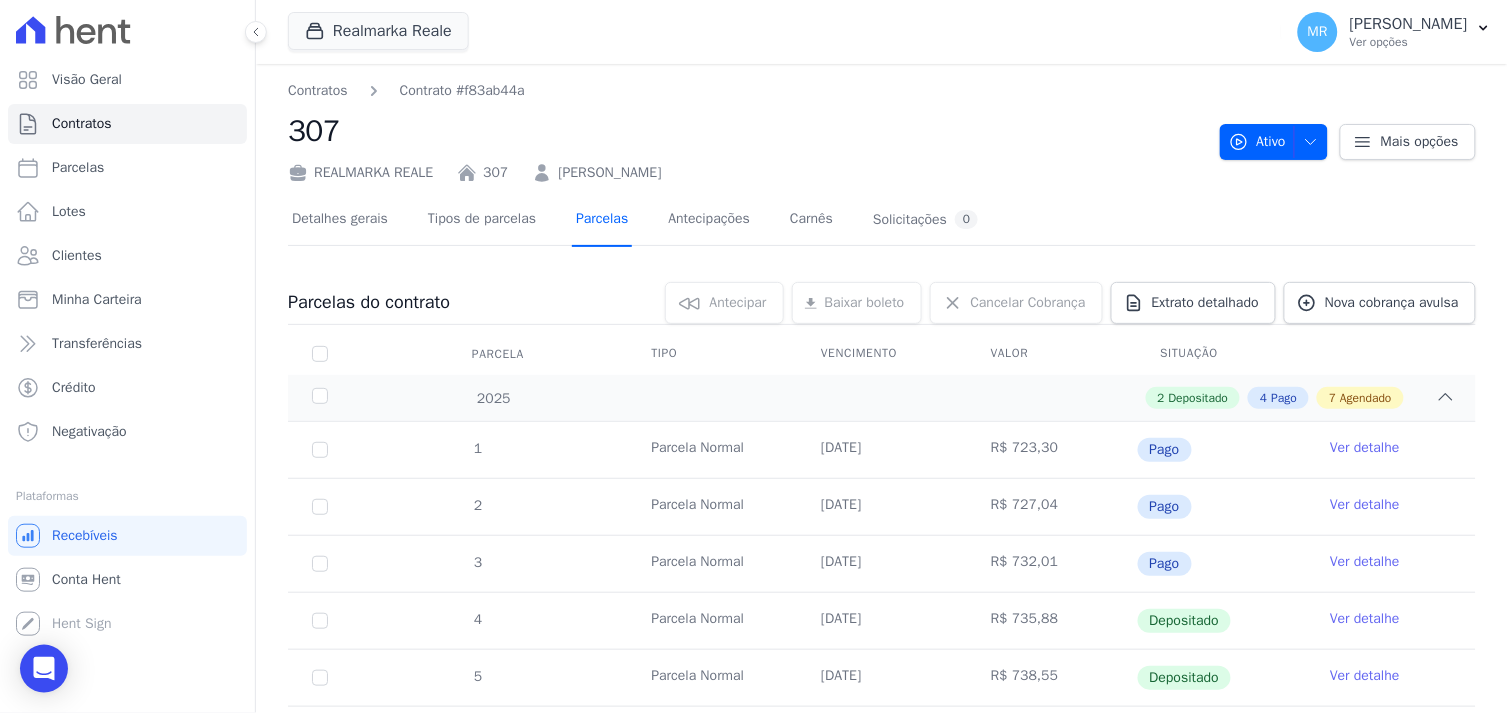 click on "Parcelas" at bounding box center [602, 220] 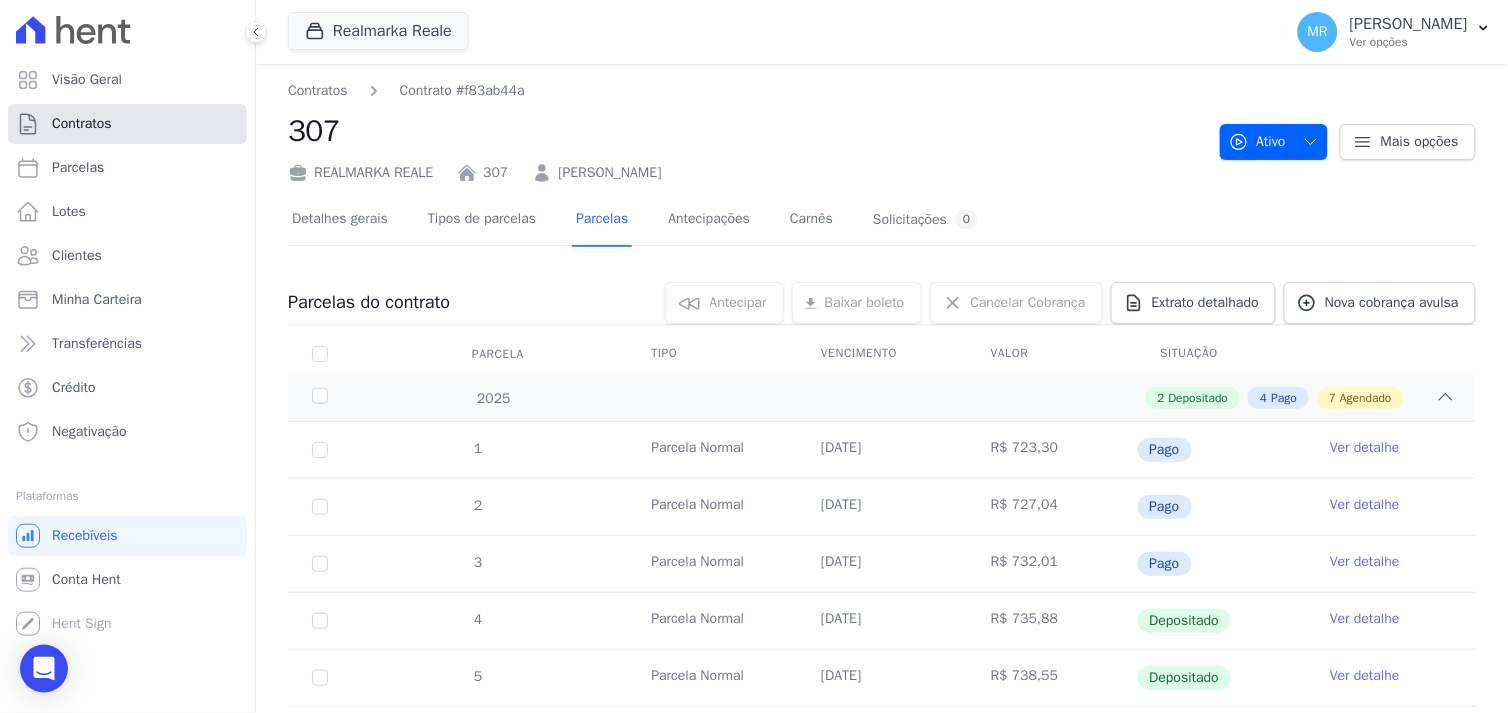 click on "Contratos" at bounding box center (82, 124) 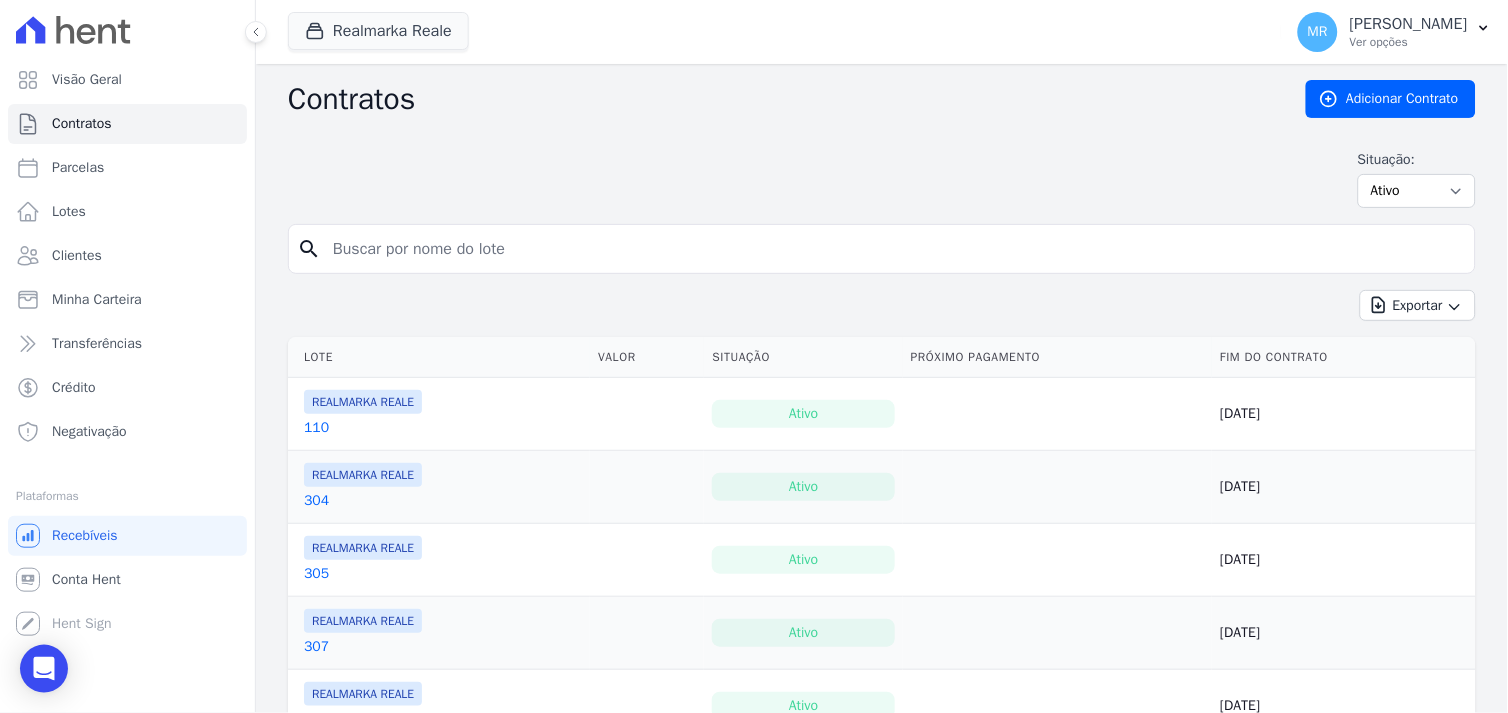 click at bounding box center [894, 249] 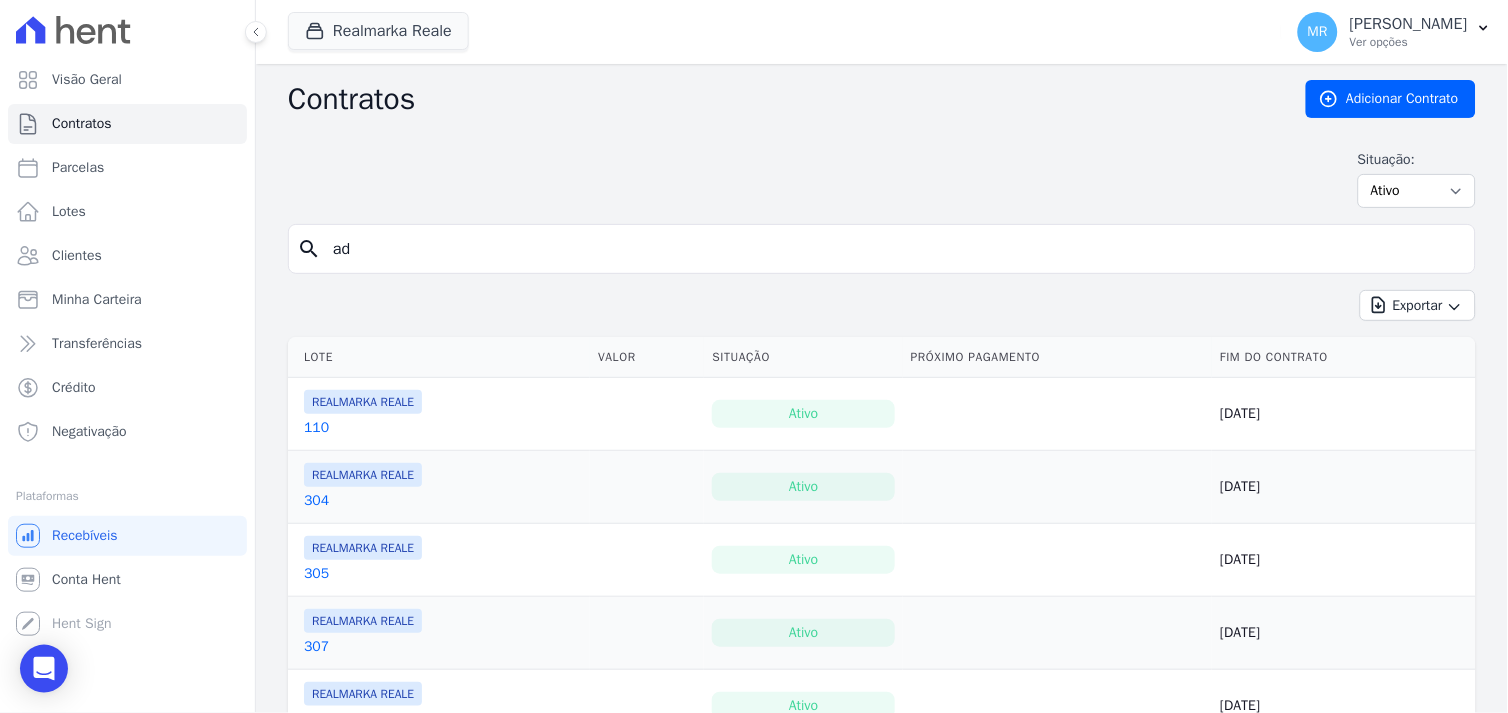 type on "a" 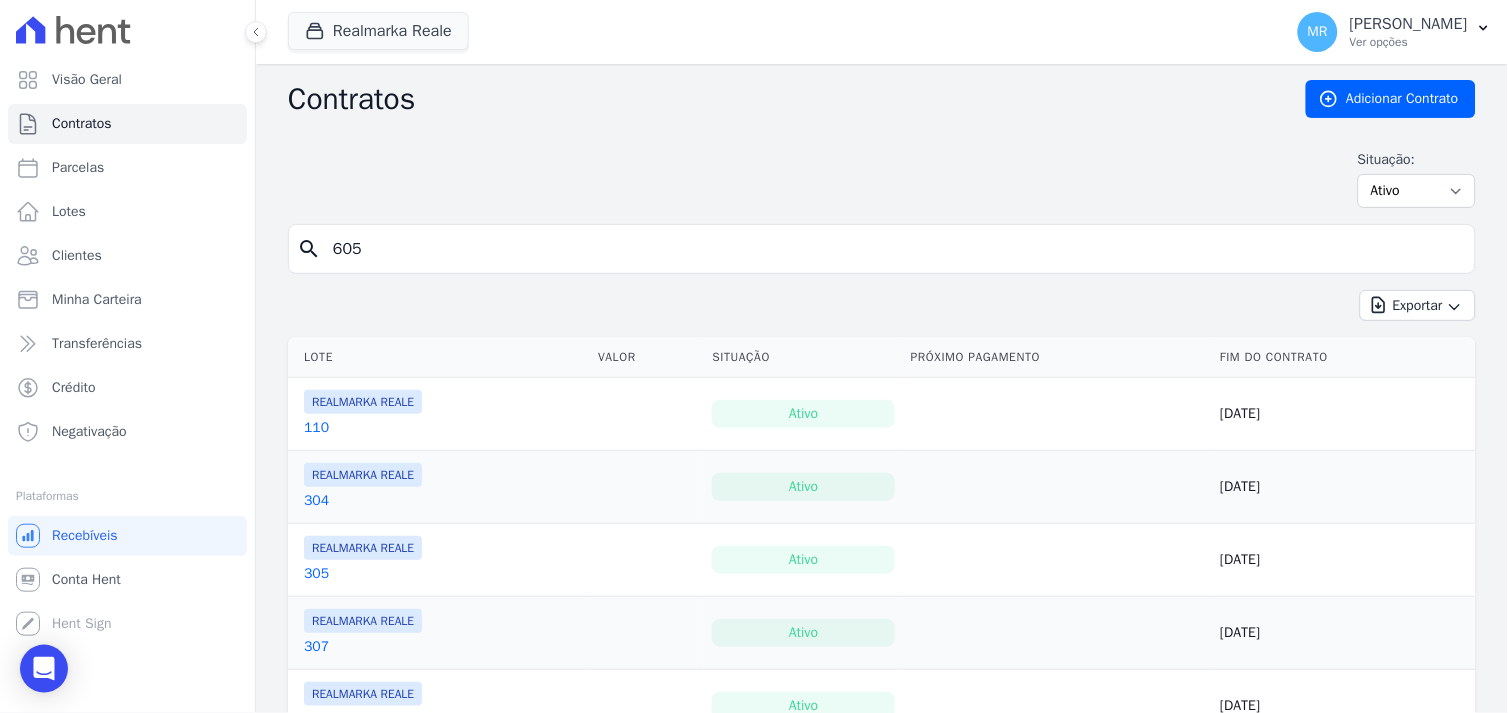 type on "605" 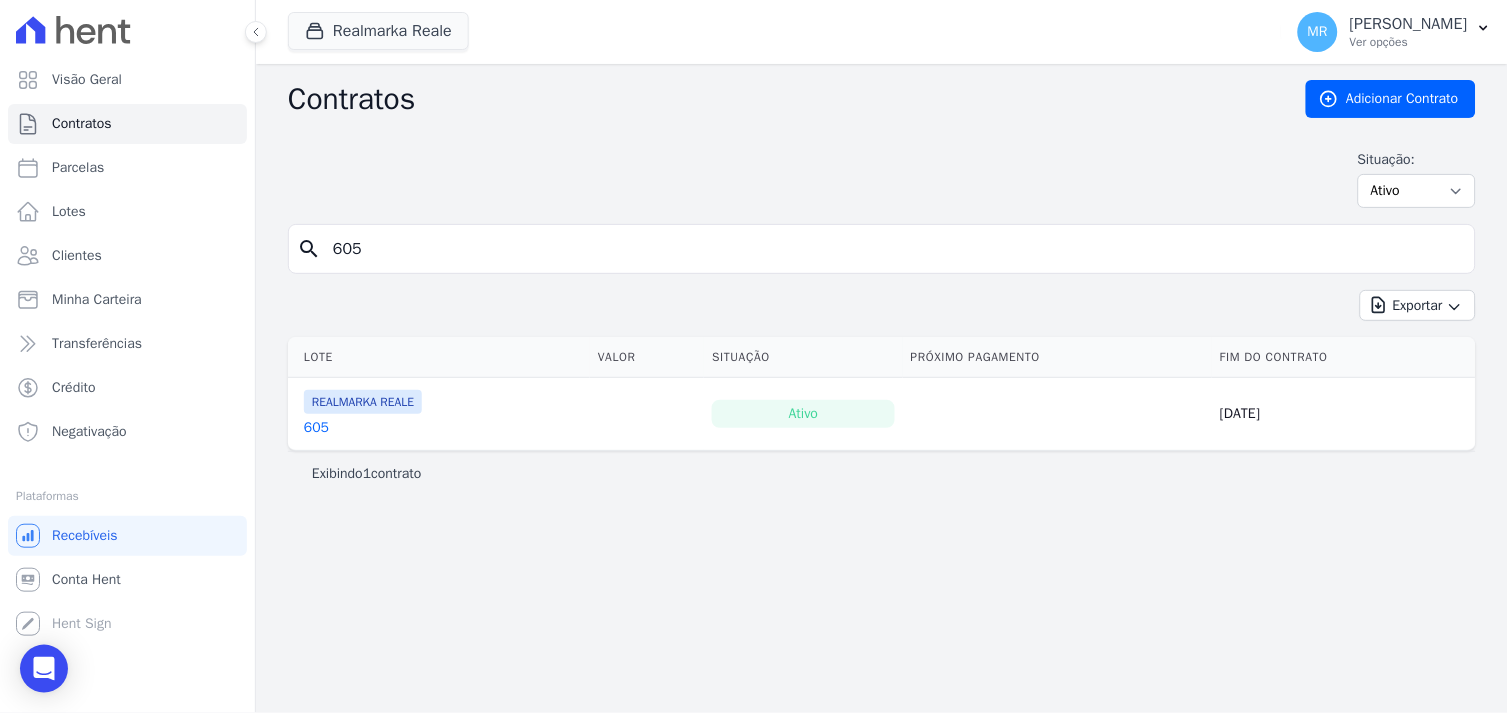 click on "605" at bounding box center [316, 428] 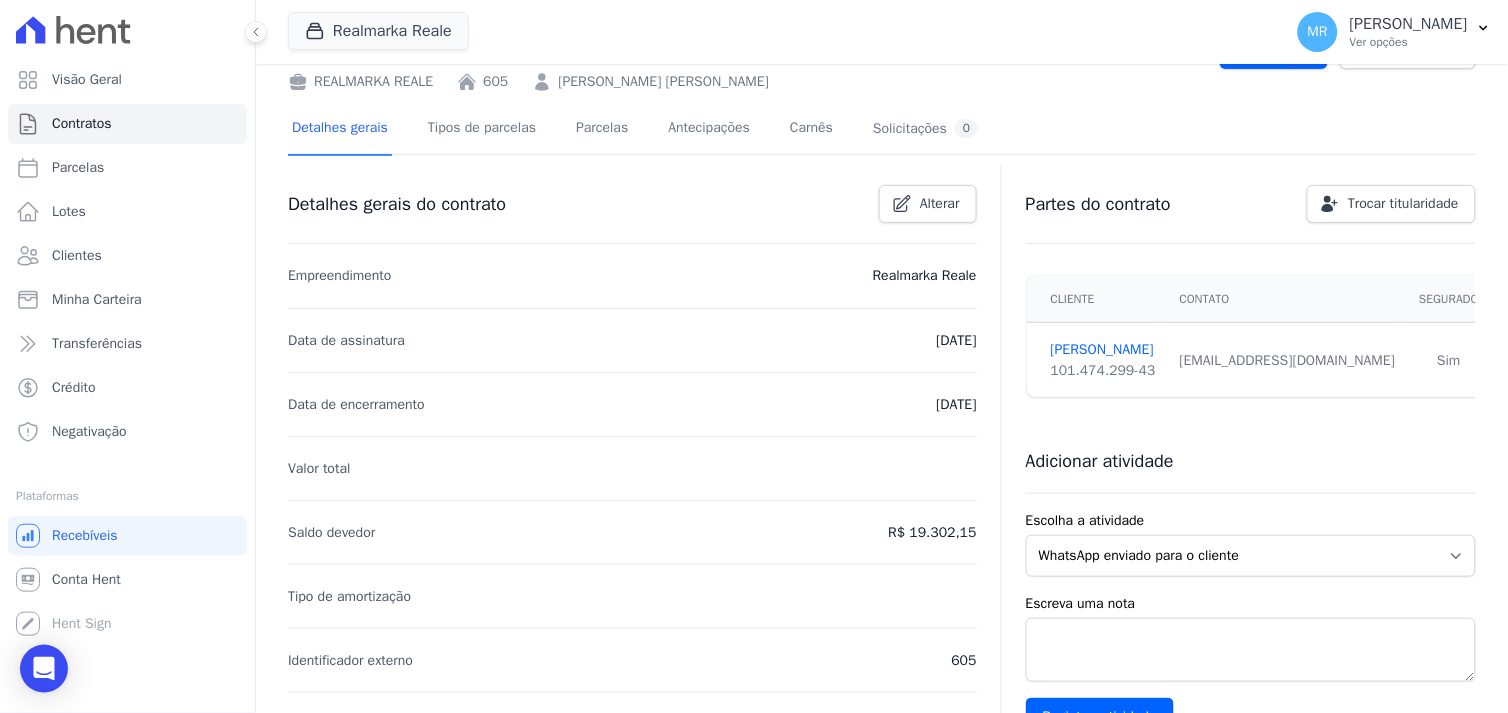scroll, scrollTop: 0, scrollLeft: 0, axis: both 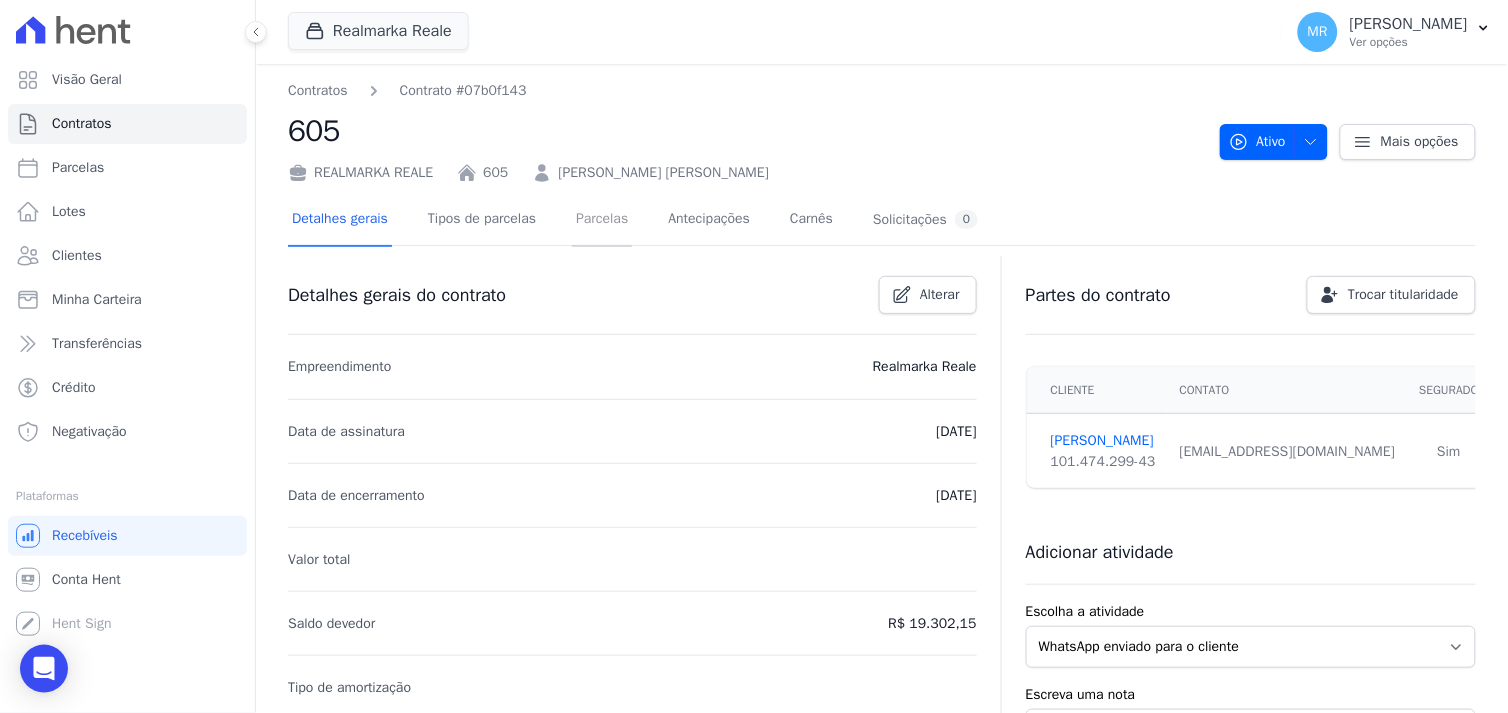 click on "Parcelas" at bounding box center [602, 220] 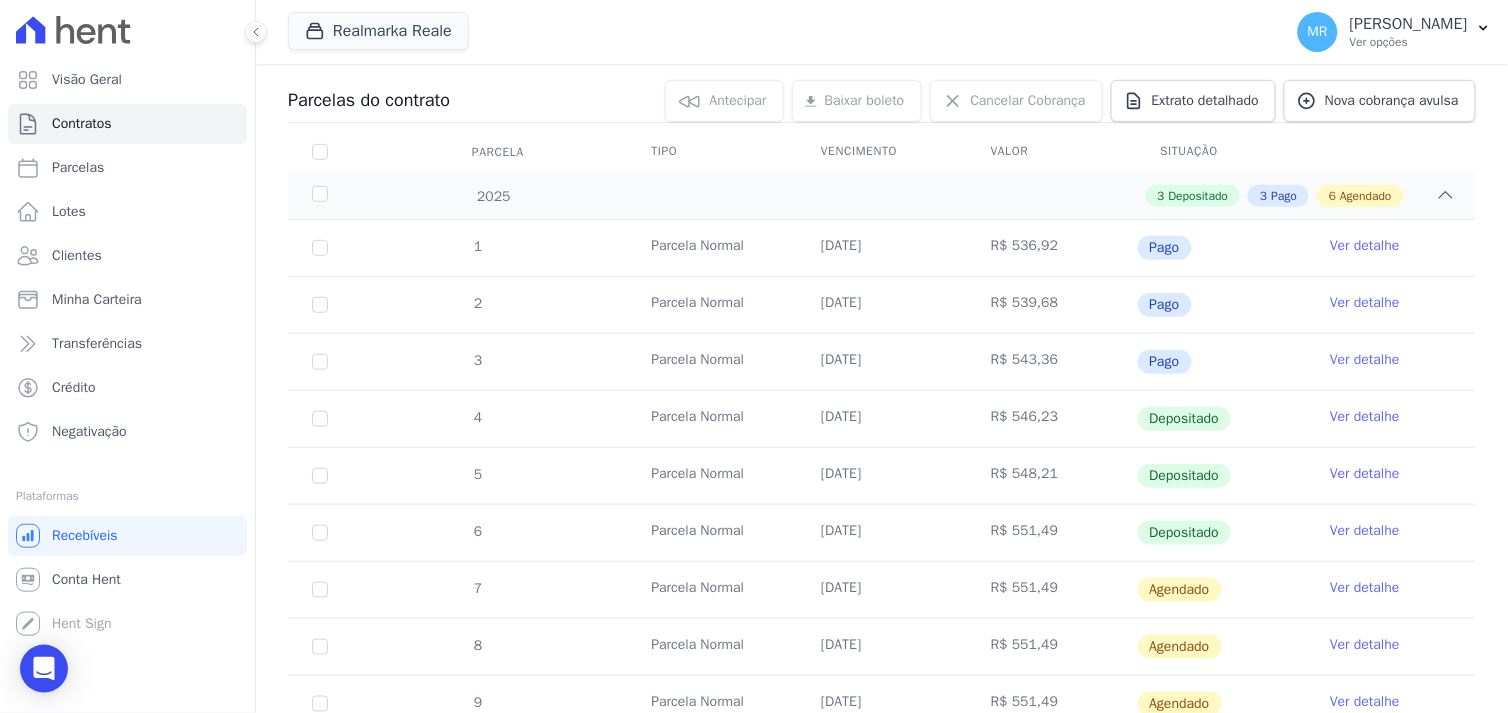 scroll, scrollTop: 0, scrollLeft: 0, axis: both 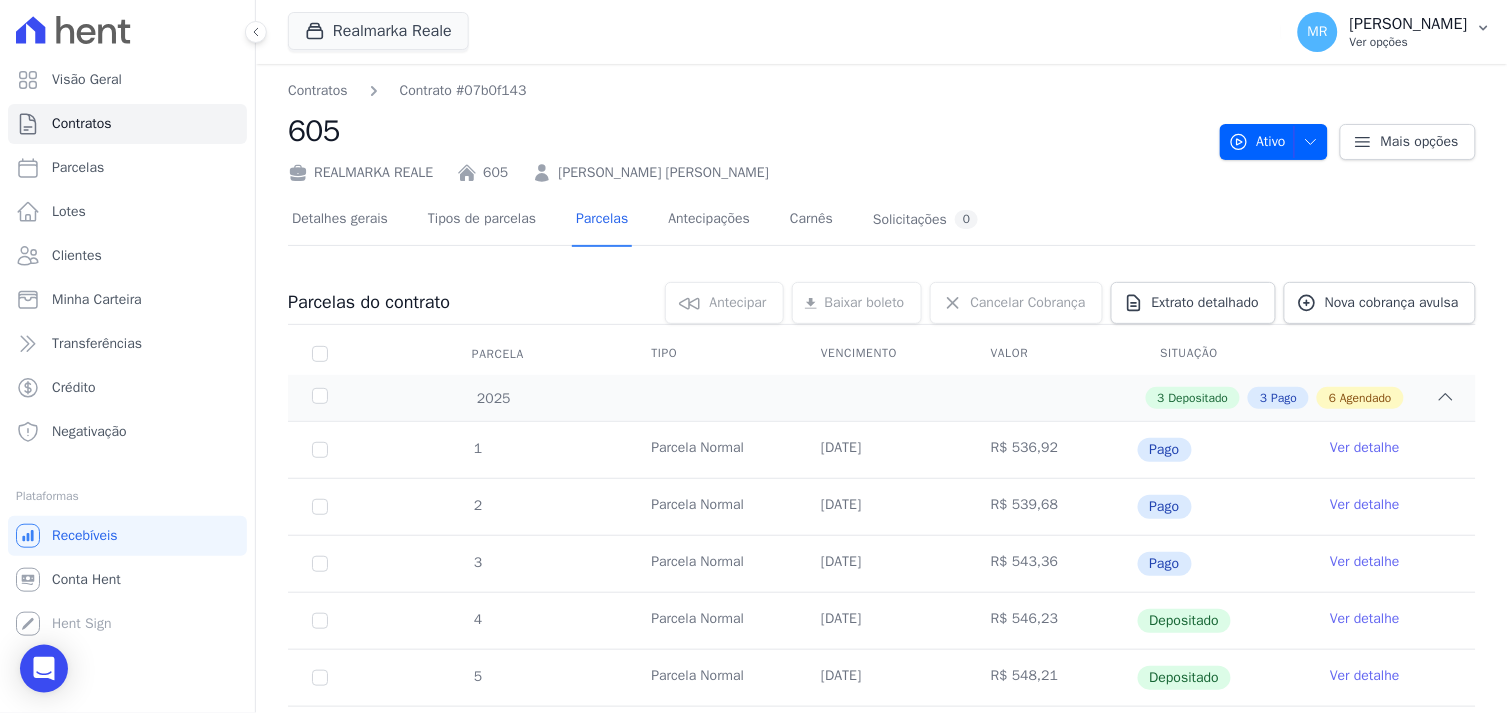 click on "Ver opções" at bounding box center (1409, 42) 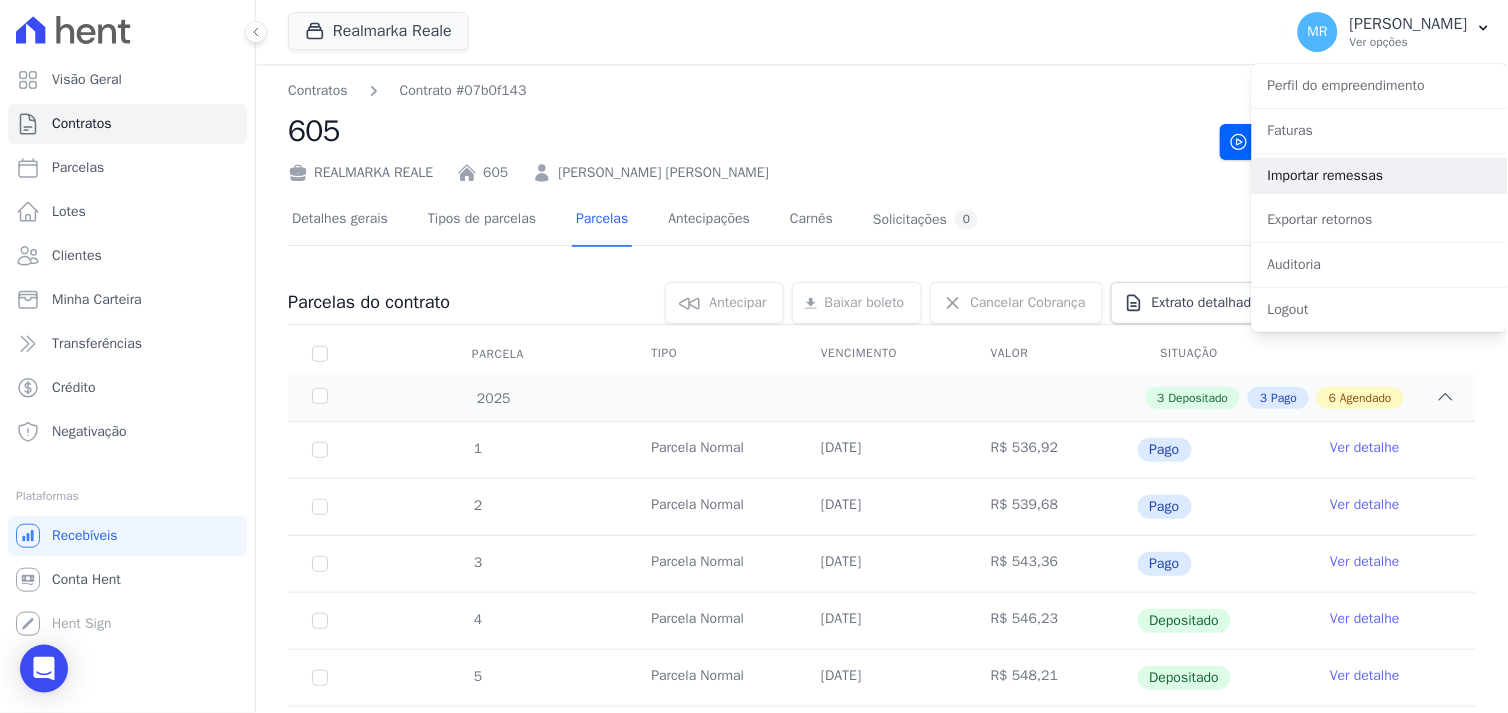 click on "Importar remessas" at bounding box center (1380, 176) 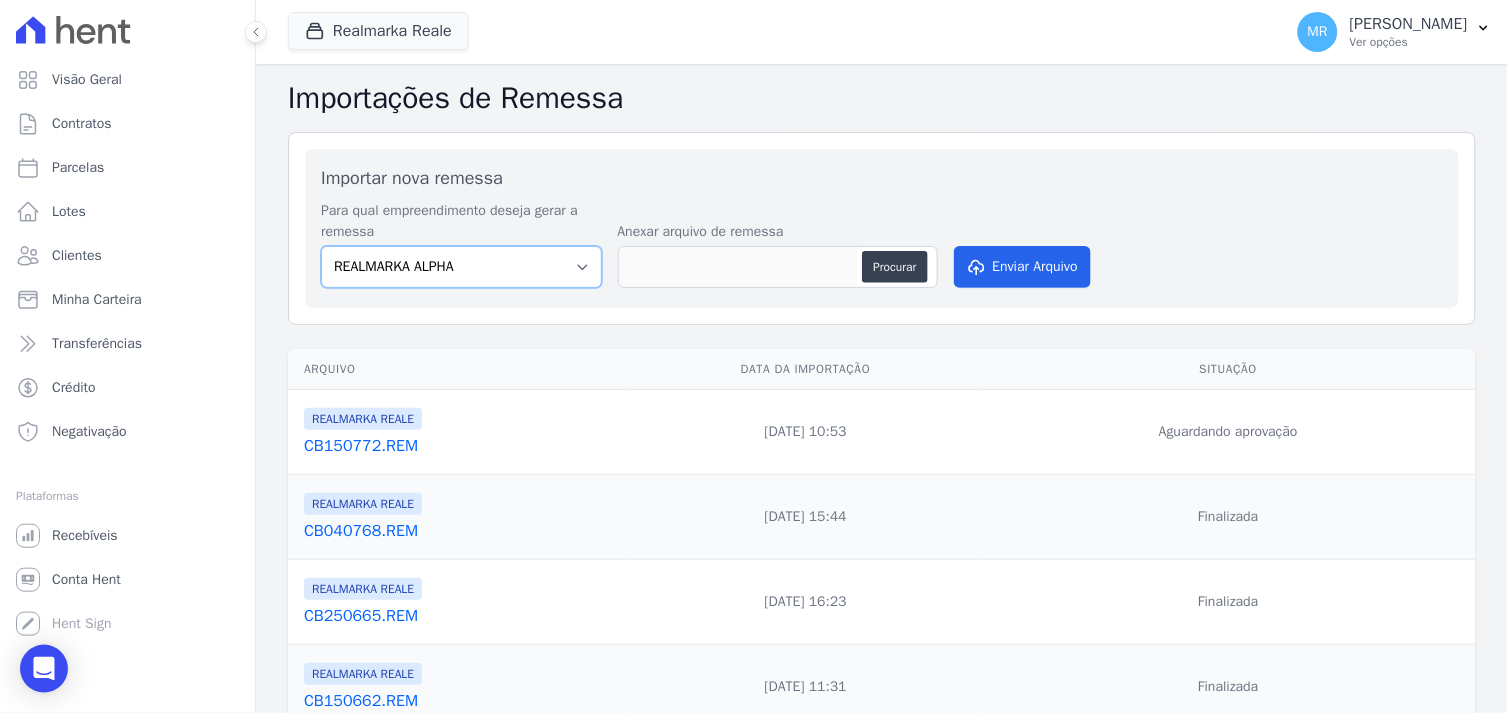 click on "REALMARKA ALPHA
REALMARKA REALE
RMK 2 EMPREENDIMENTOS OPERA" at bounding box center [461, 267] 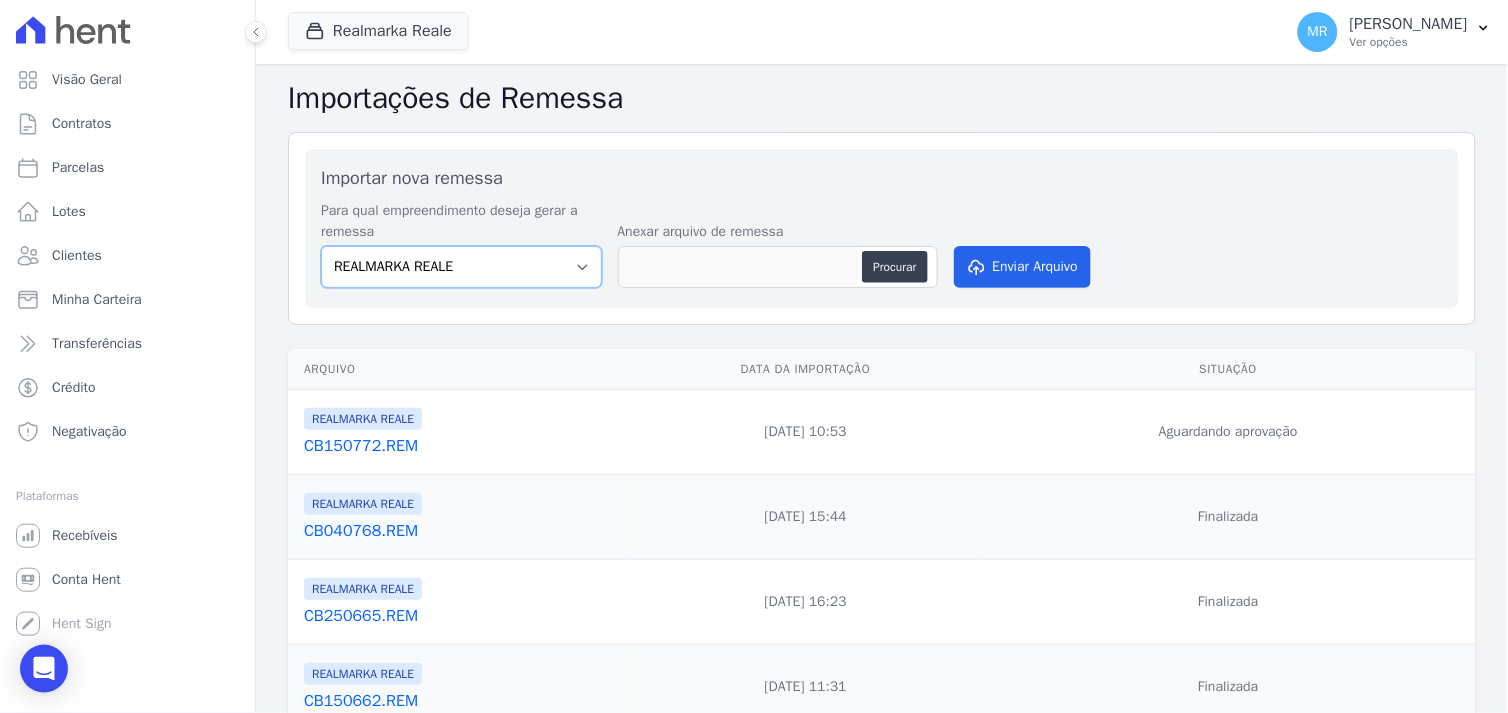 click on "REALMARKA ALPHA
REALMARKA REALE
RMK 2 EMPREENDIMENTOS OPERA" at bounding box center [461, 267] 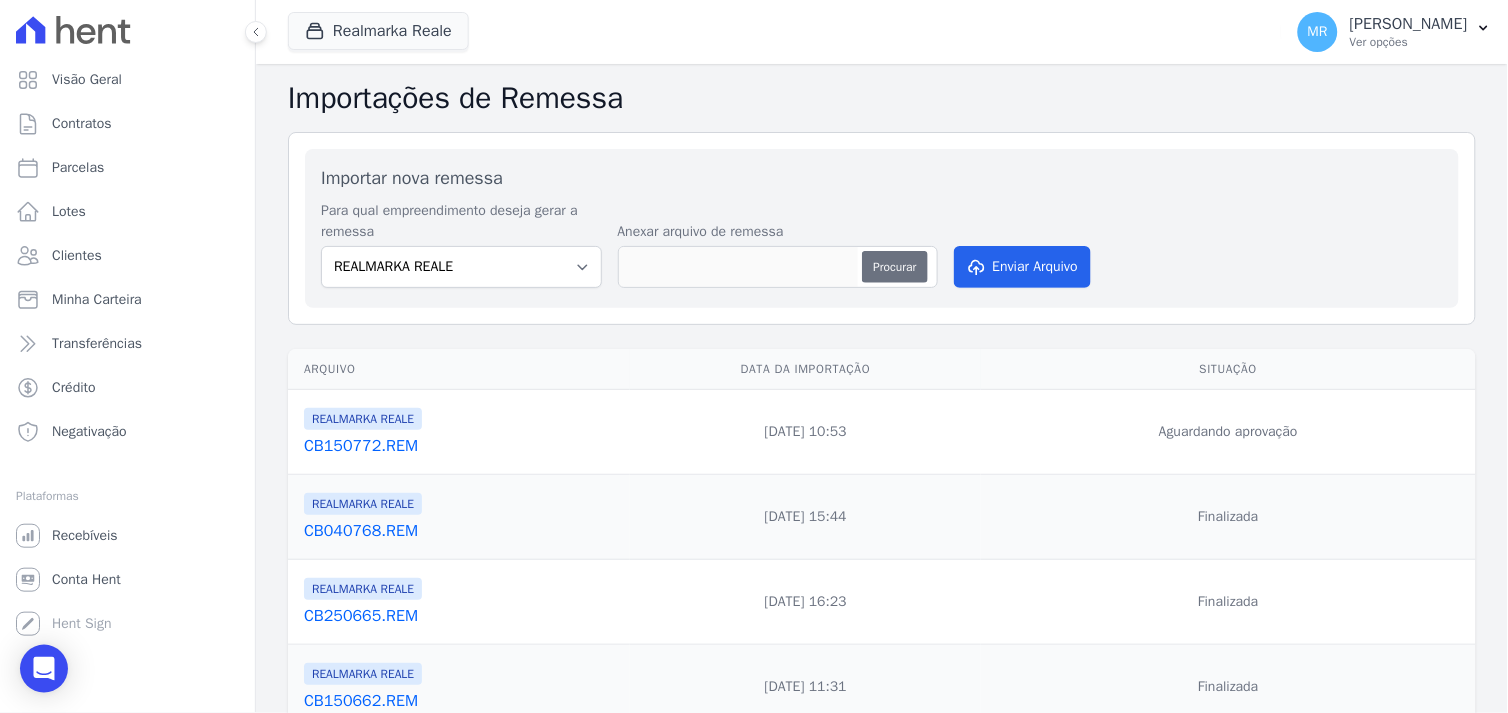 click on "Procurar" at bounding box center [894, 267] 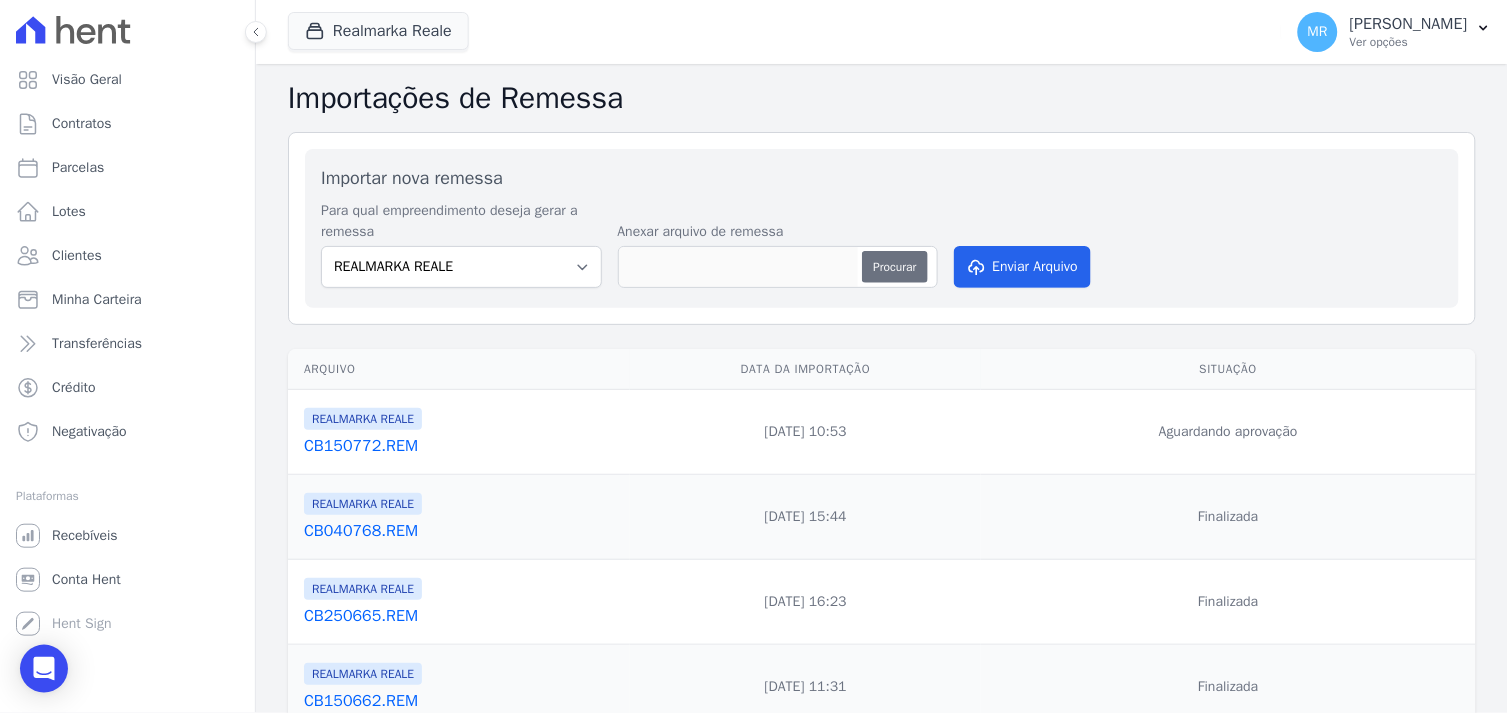 type on "CB240775.REM" 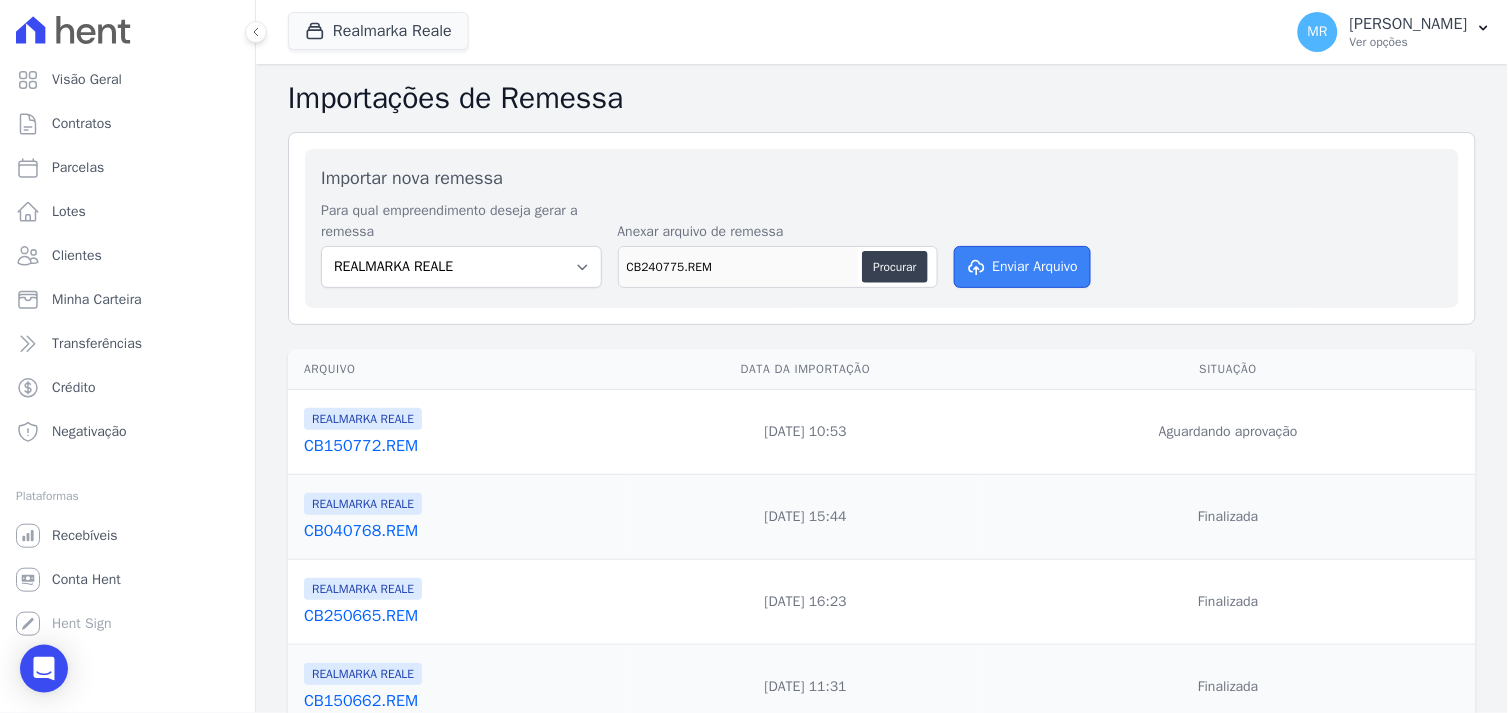 click on "Enviar Arquivo" at bounding box center (1023, 267) 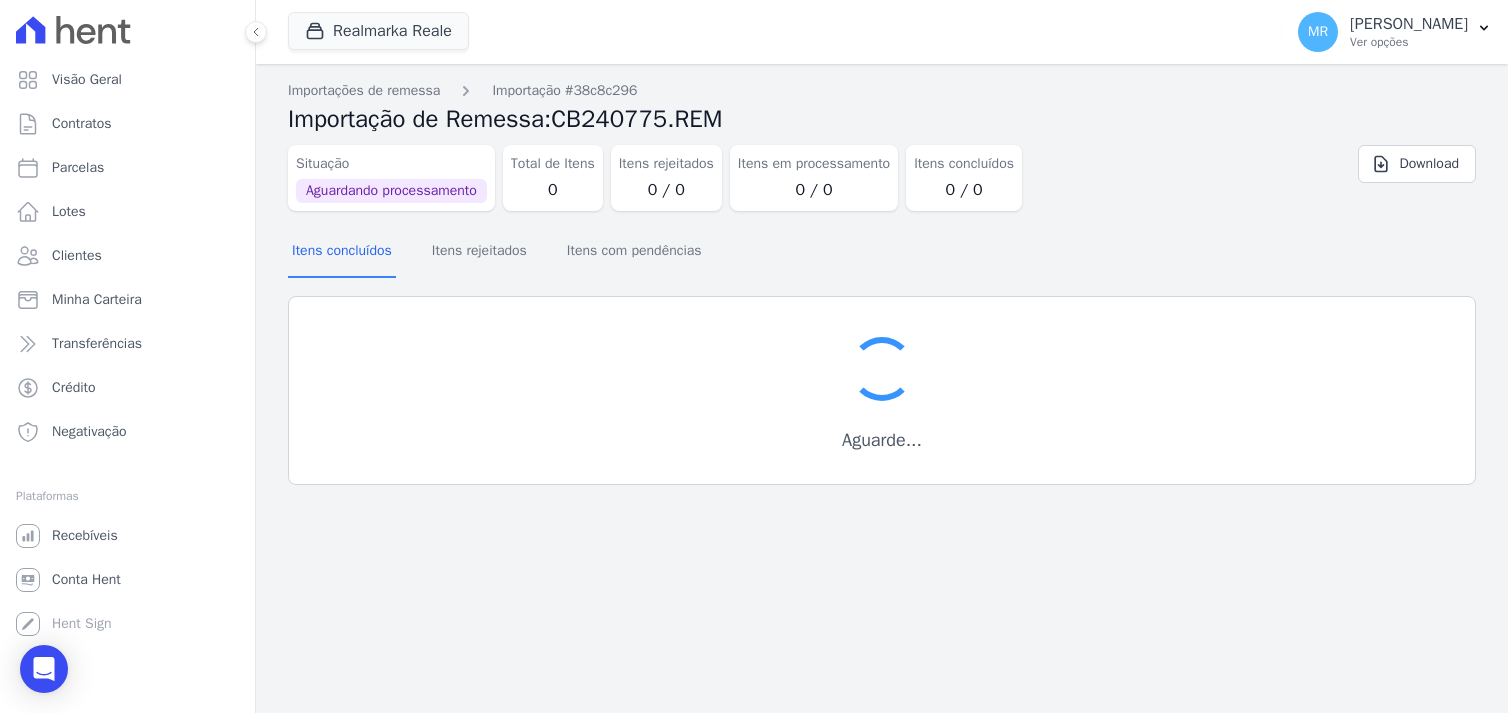 scroll, scrollTop: 0, scrollLeft: 0, axis: both 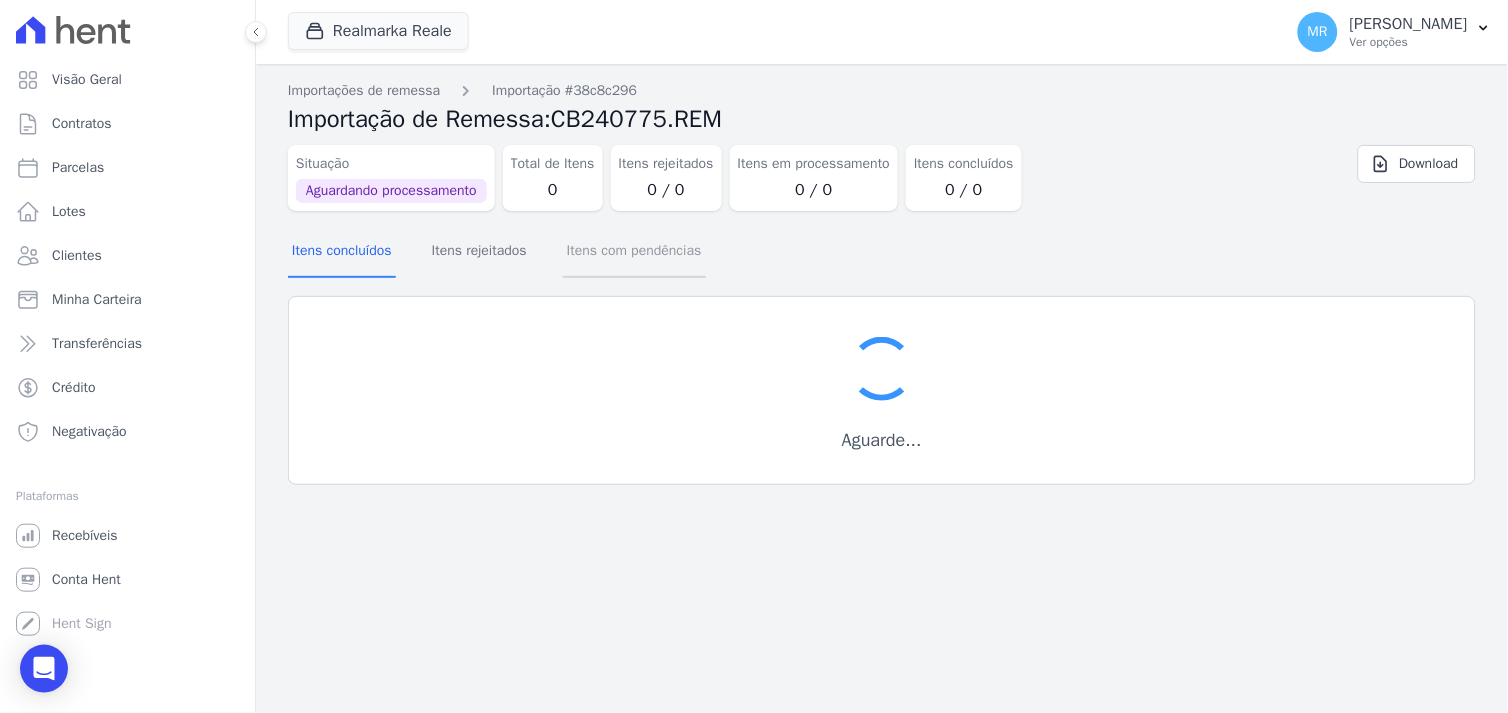 click on "Itens com pendências" at bounding box center [634, 252] 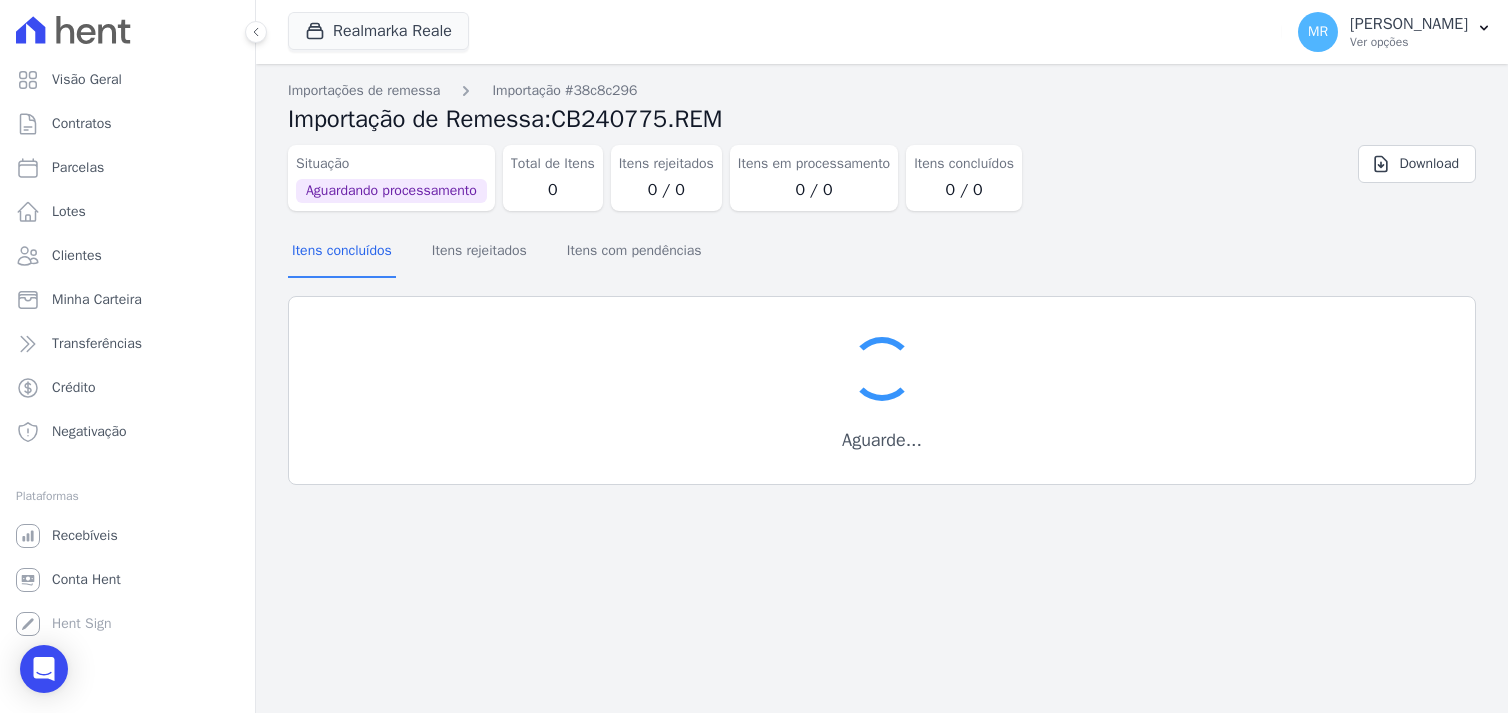 scroll, scrollTop: 0, scrollLeft: 0, axis: both 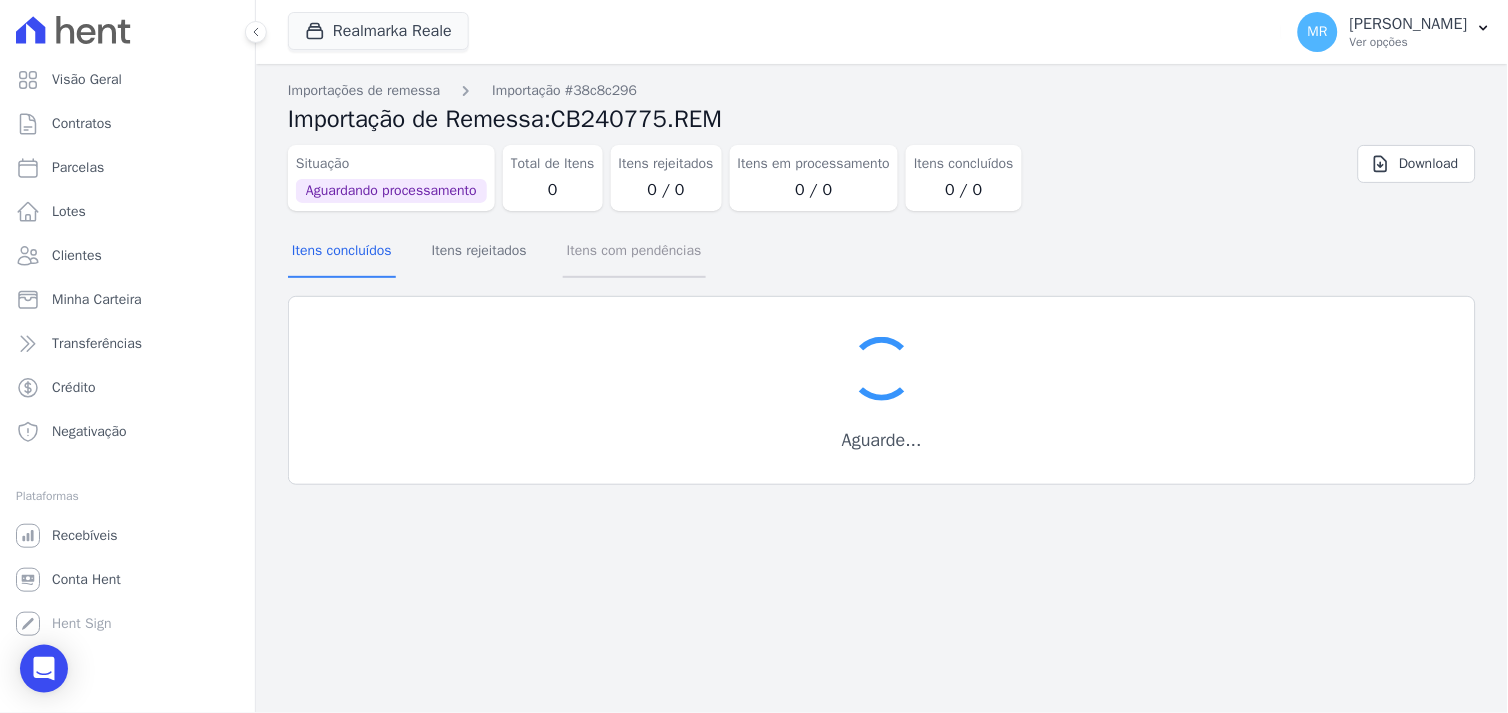click on "Itens com pendências" at bounding box center (634, 252) 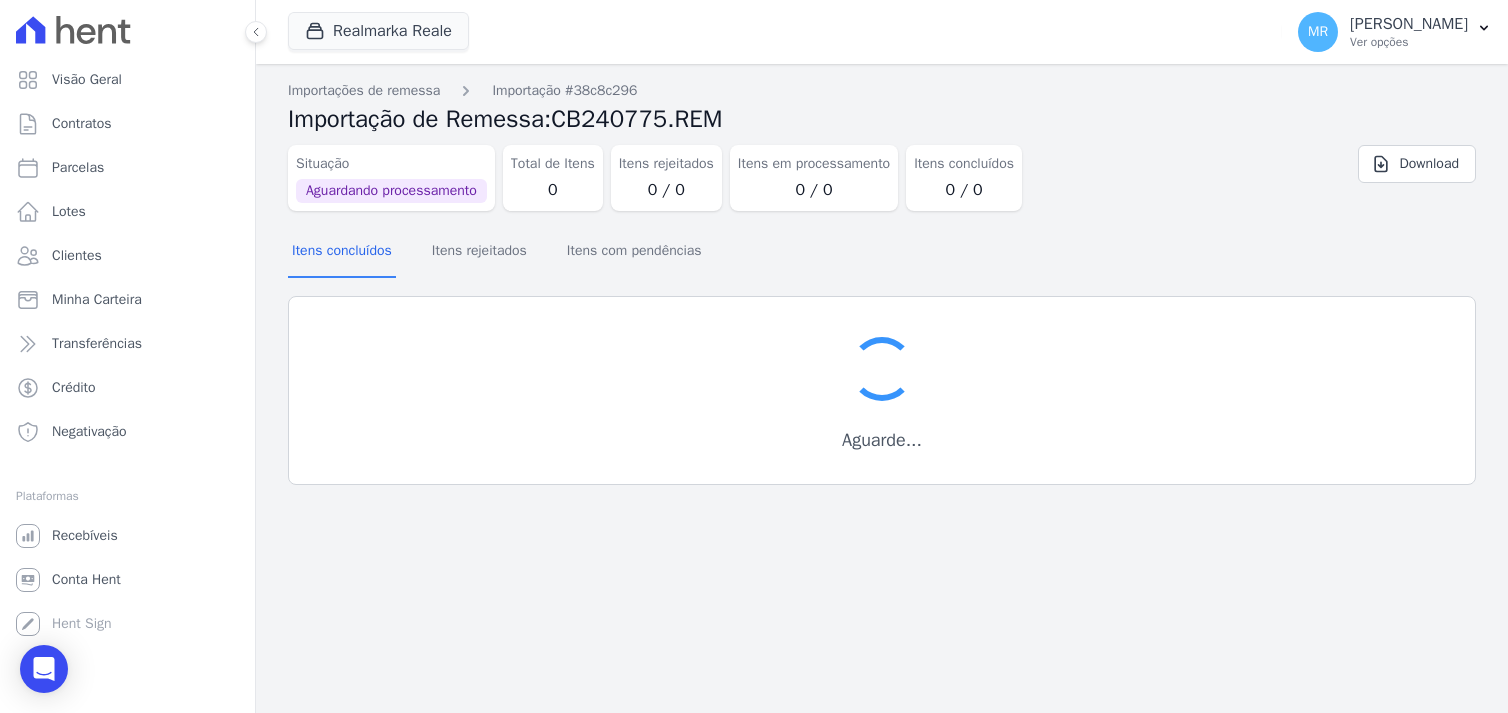 scroll, scrollTop: 0, scrollLeft: 0, axis: both 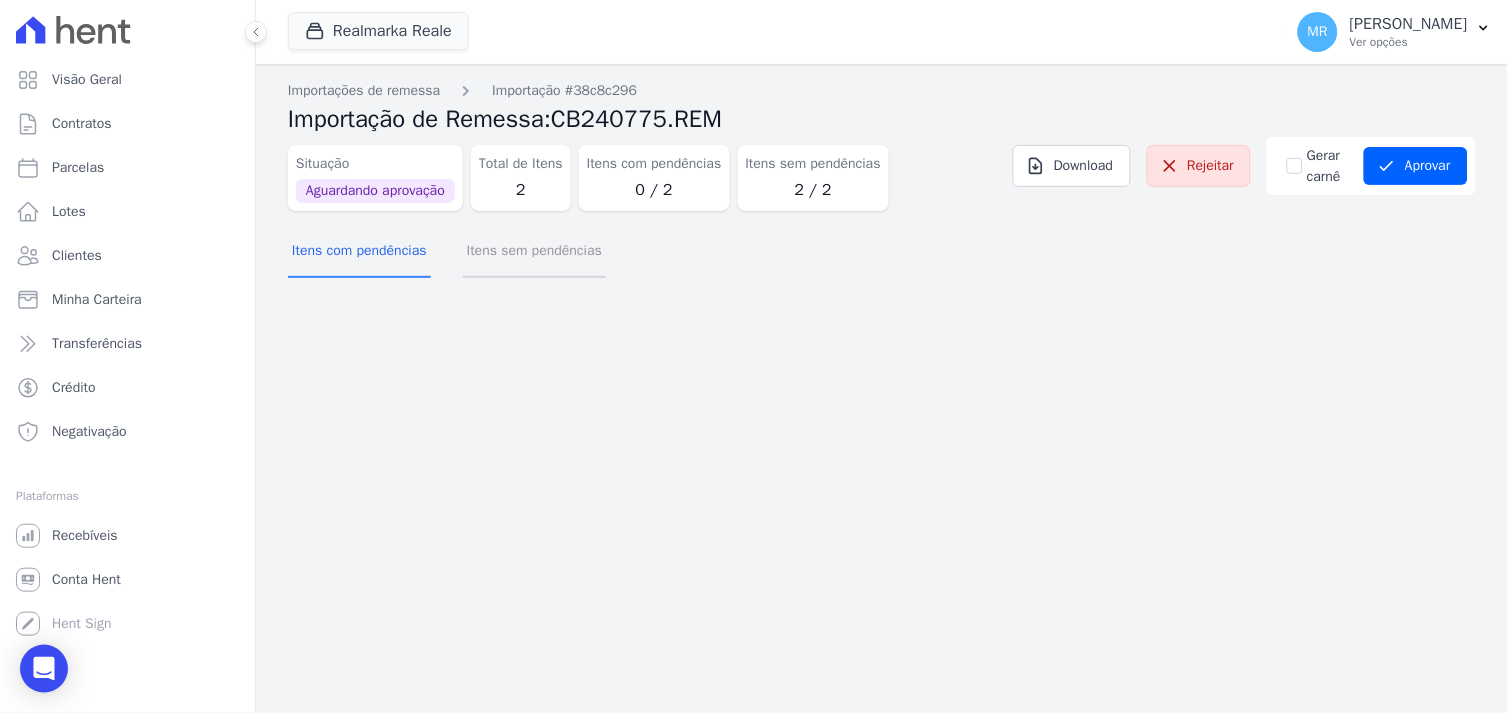 click on "Itens sem pendências" at bounding box center (534, 252) 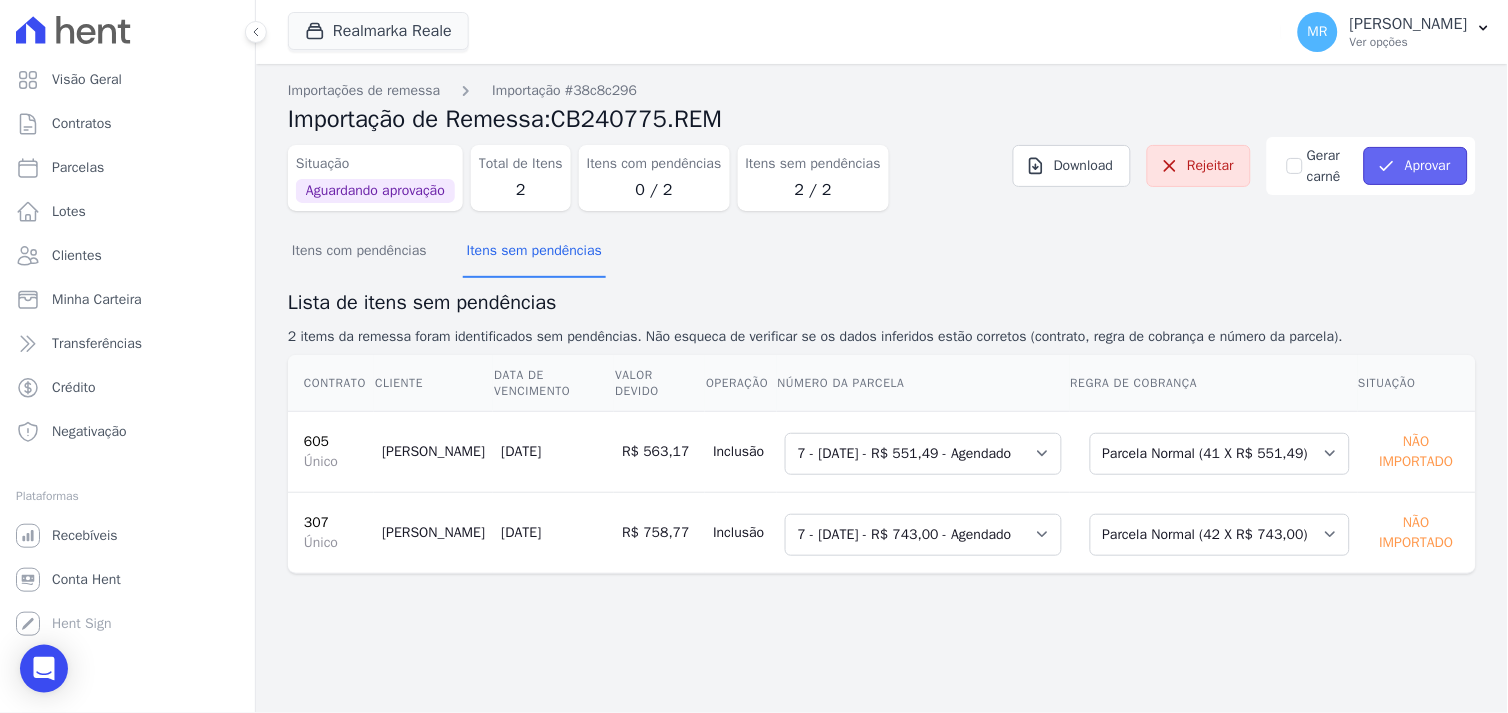 drag, startPoint x: 1443, startPoint y: 164, endPoint x: 1507, endPoint y: 237, distance: 97.082436 